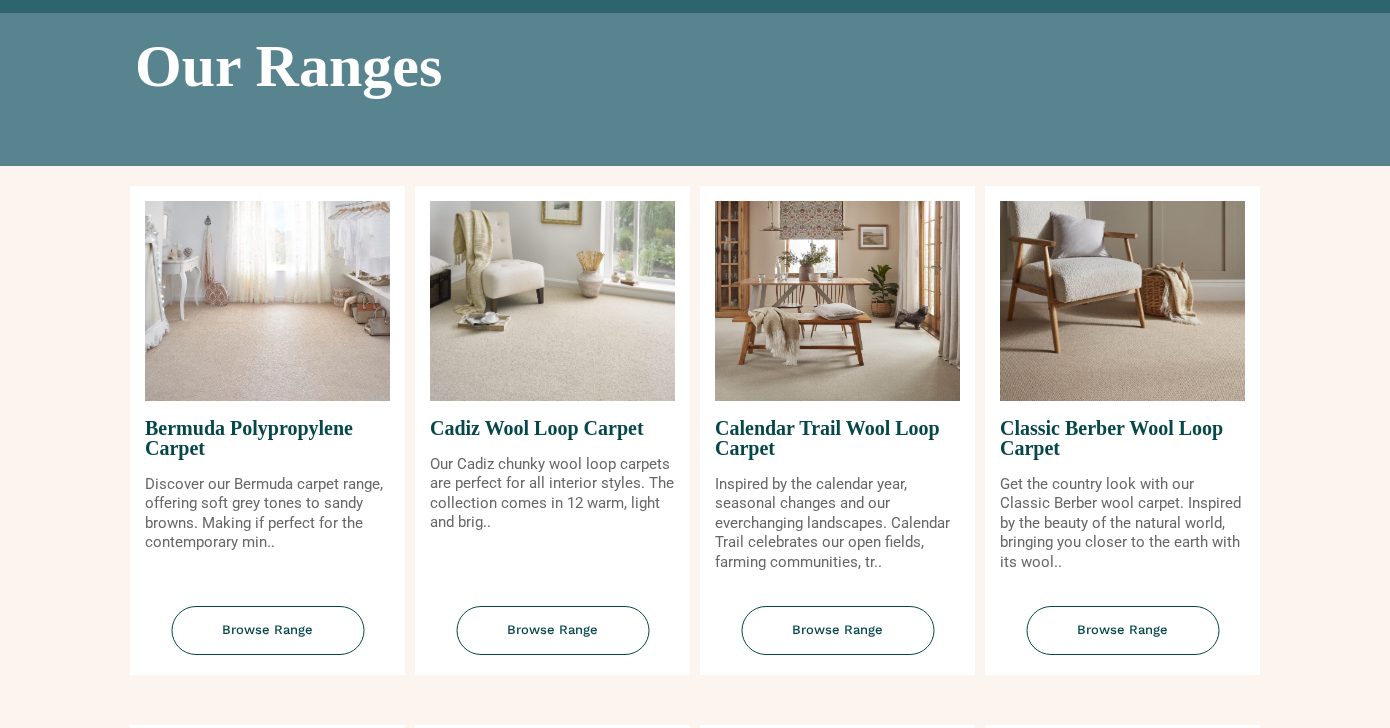 scroll, scrollTop: 126, scrollLeft: 0, axis: vertical 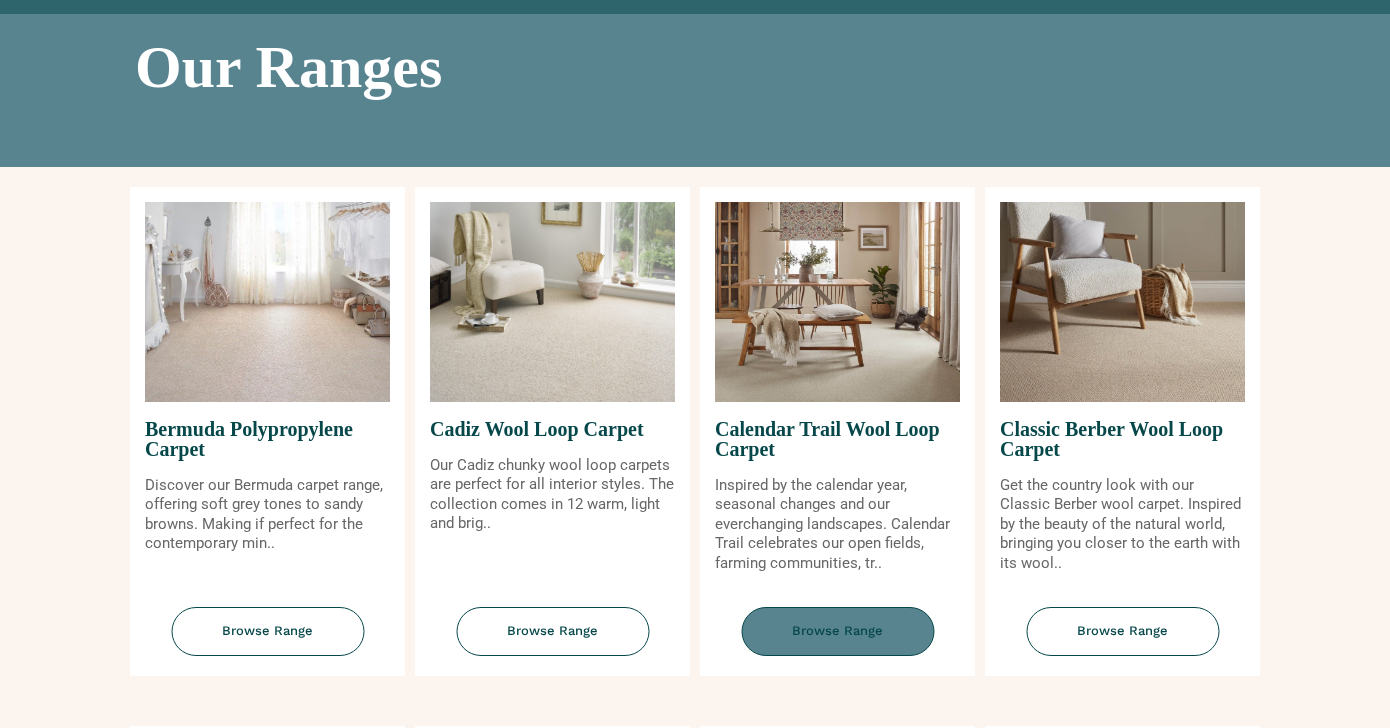 click on "Browse Range" at bounding box center [837, 631] 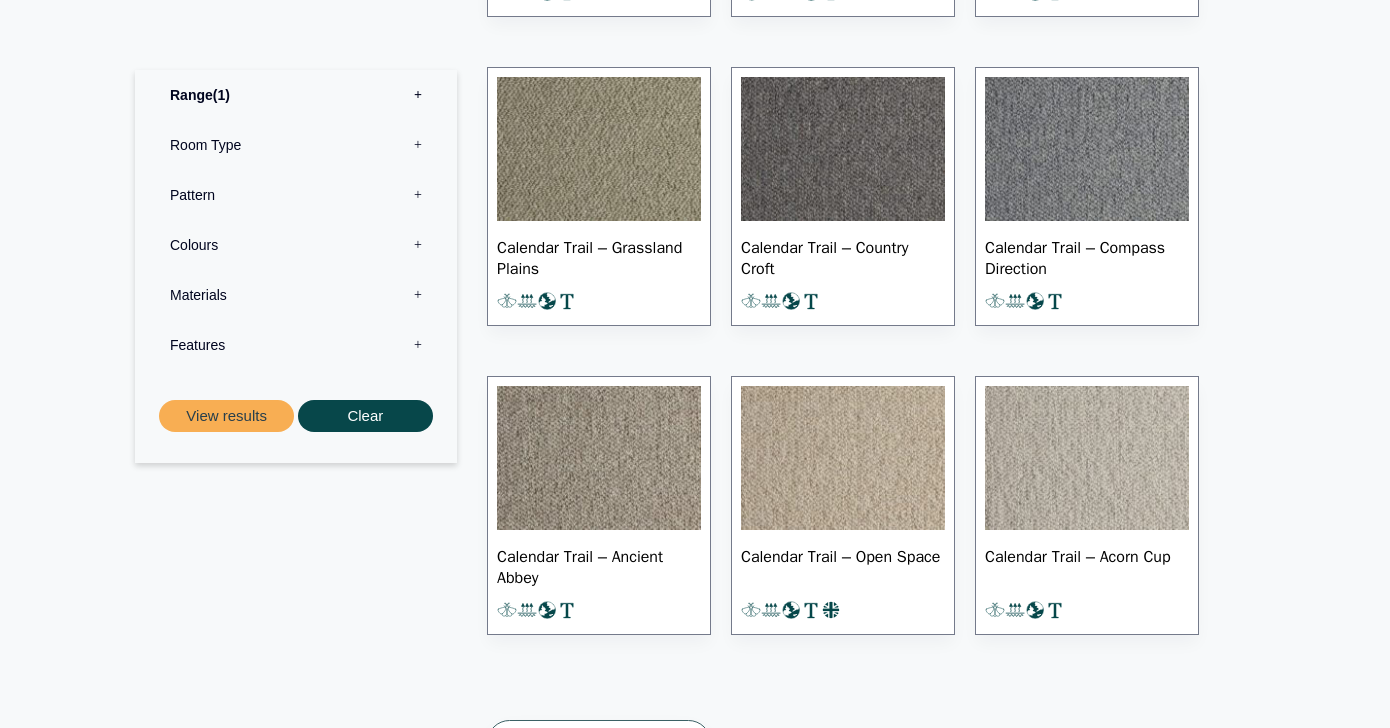 scroll, scrollTop: 2016, scrollLeft: 0, axis: vertical 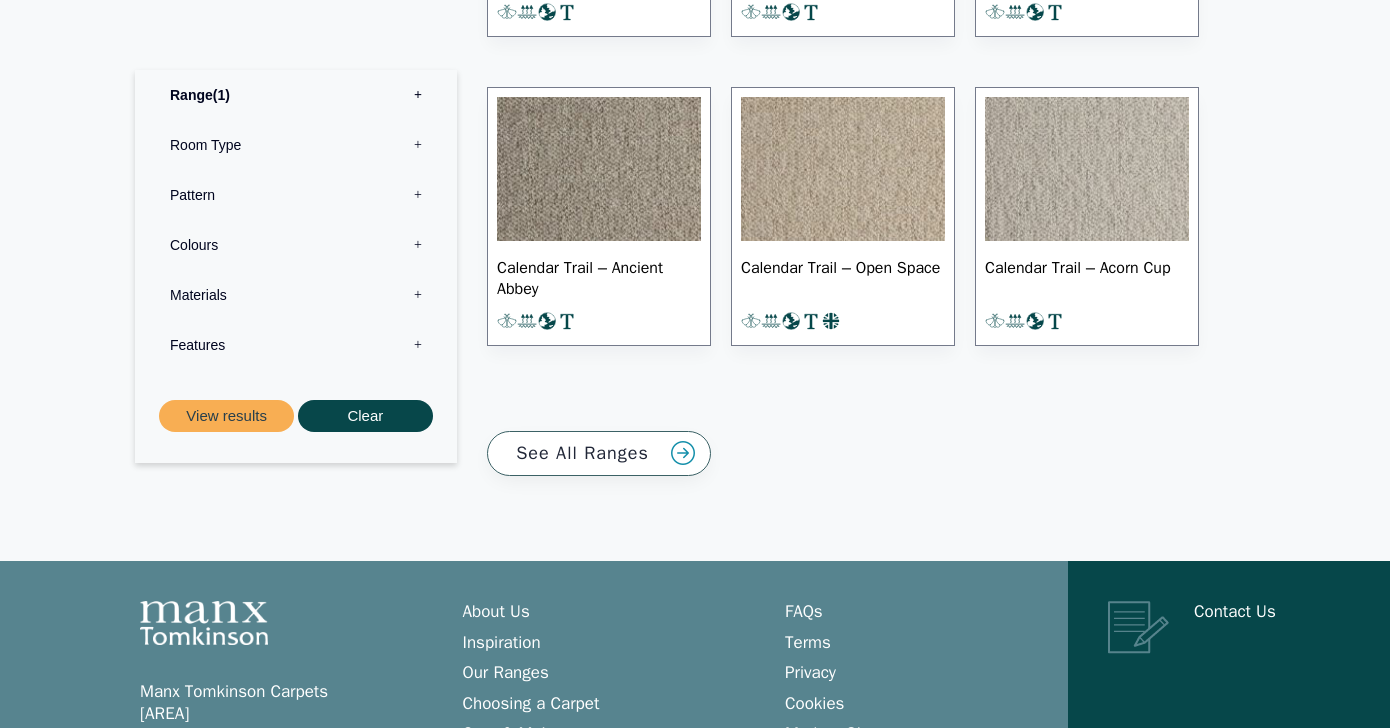 click on "See All Ranges" at bounding box center (599, 453) 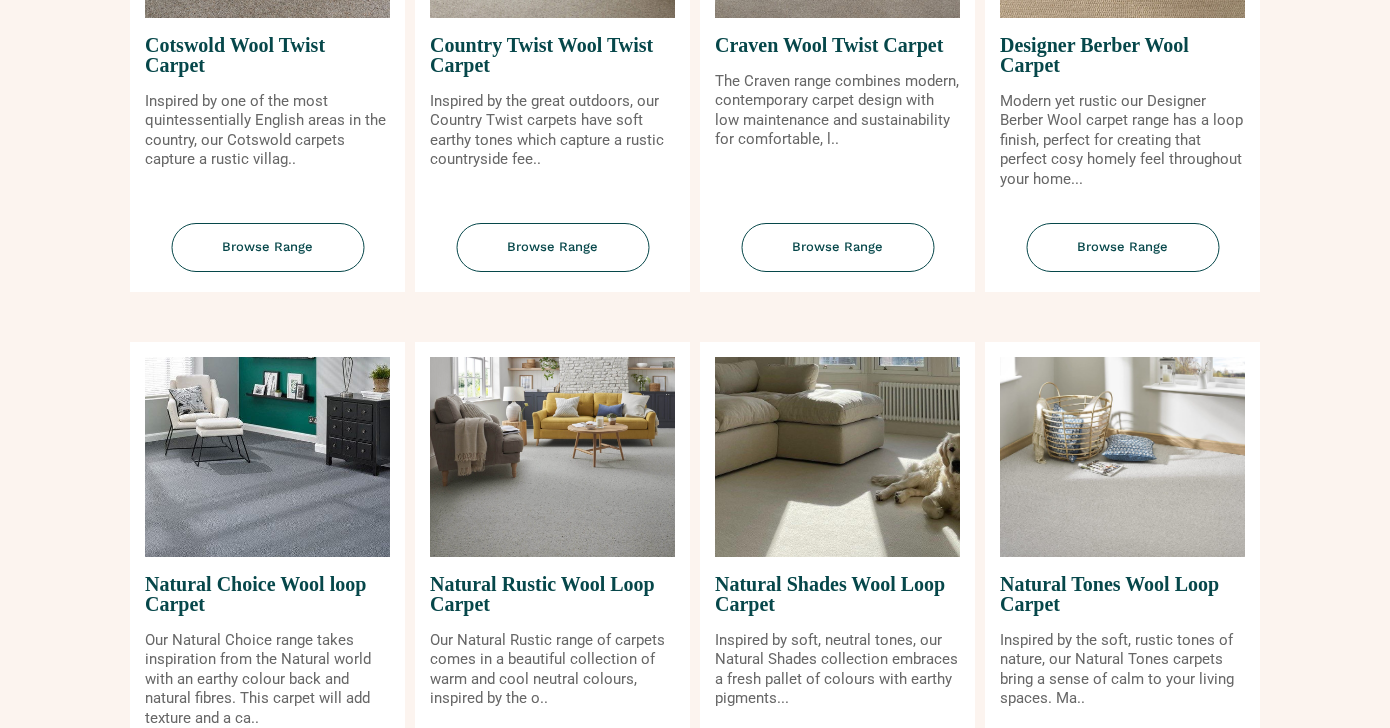 scroll, scrollTop: 1339, scrollLeft: 0, axis: vertical 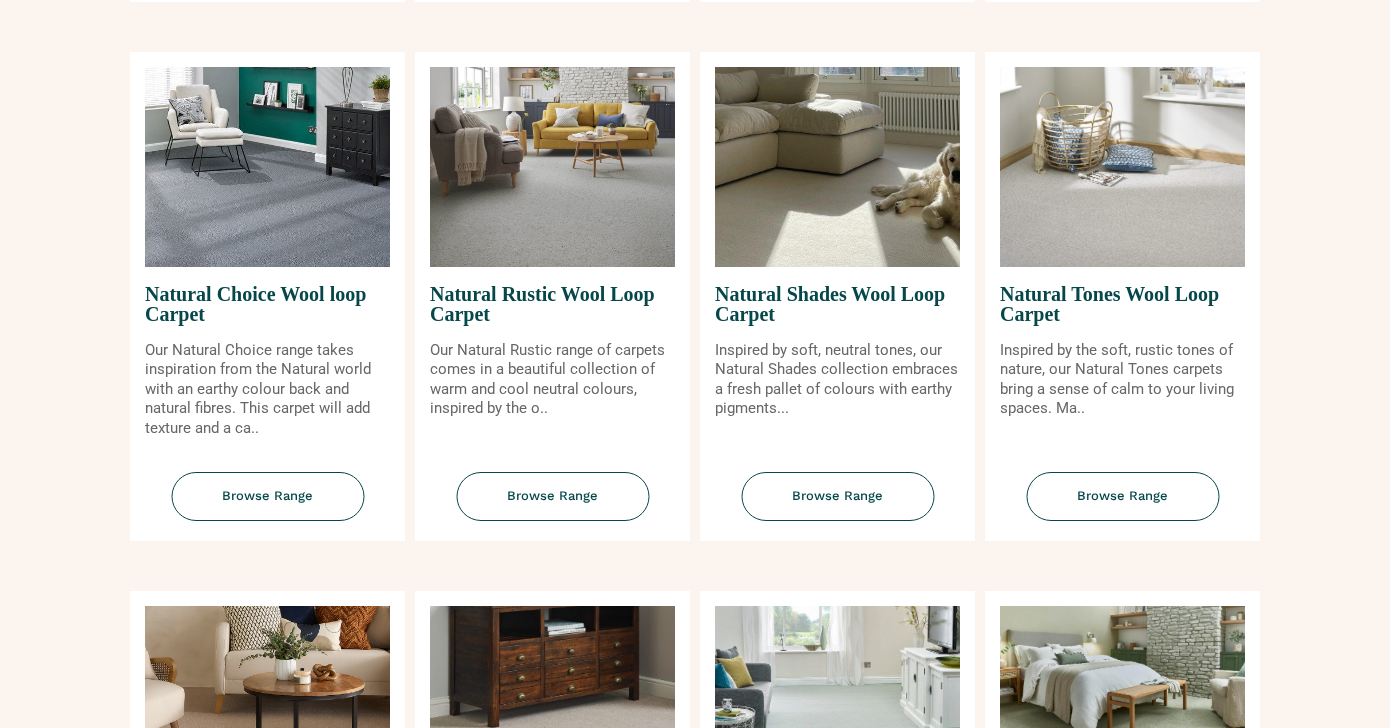 click at bounding box center [1122, 167] 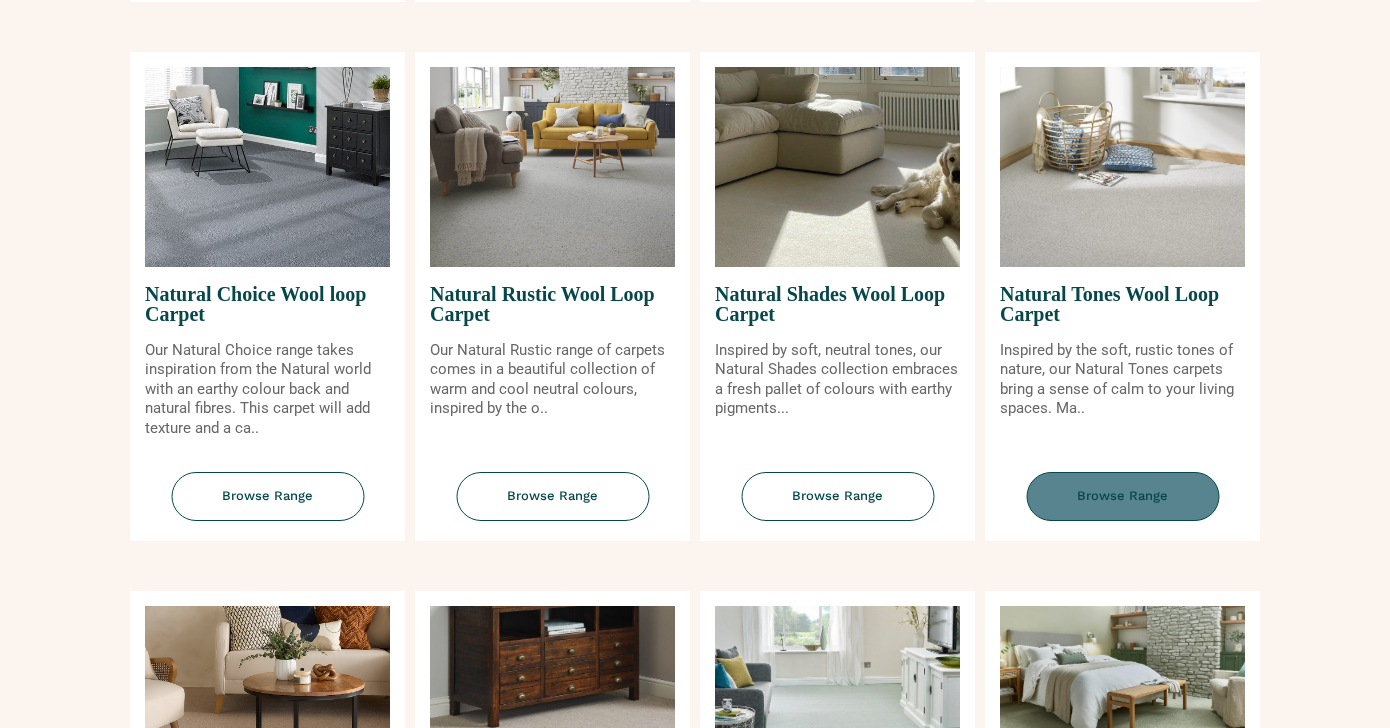 click on "Browse Range" at bounding box center [1122, 496] 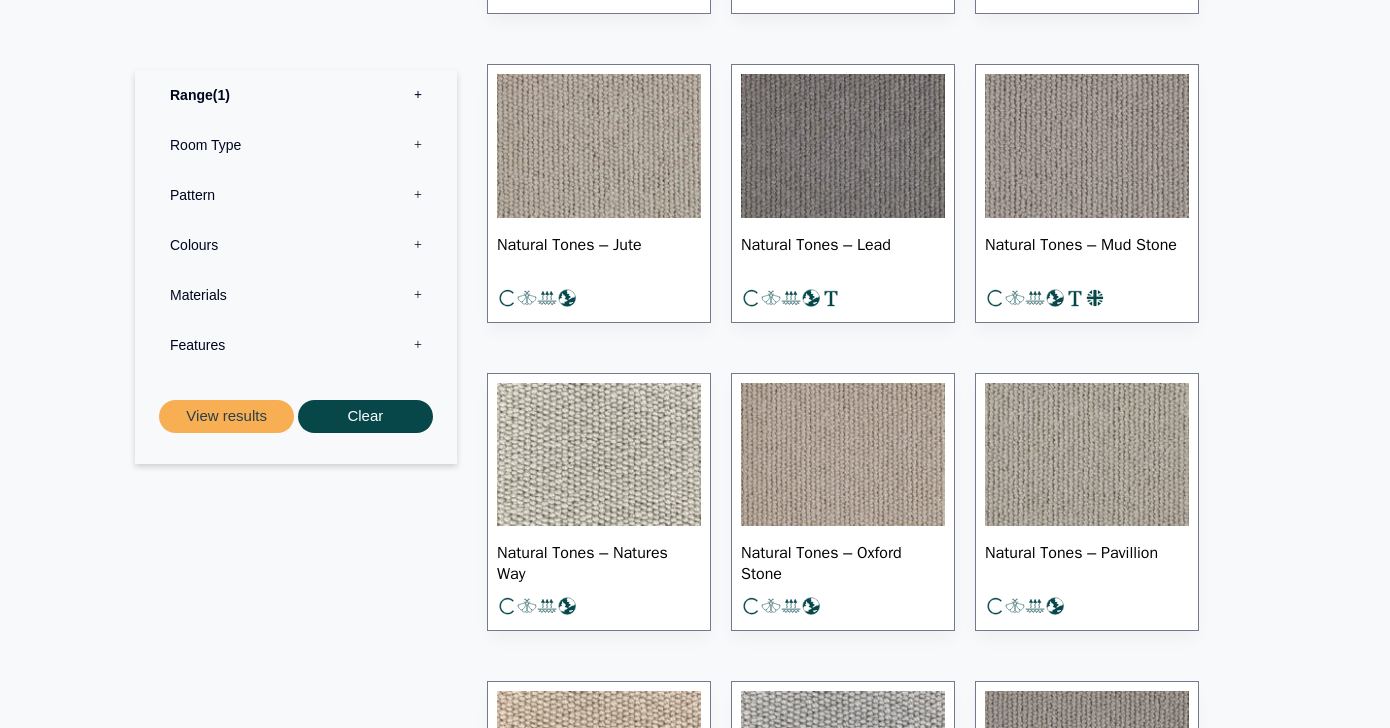 scroll, scrollTop: 1264, scrollLeft: 0, axis: vertical 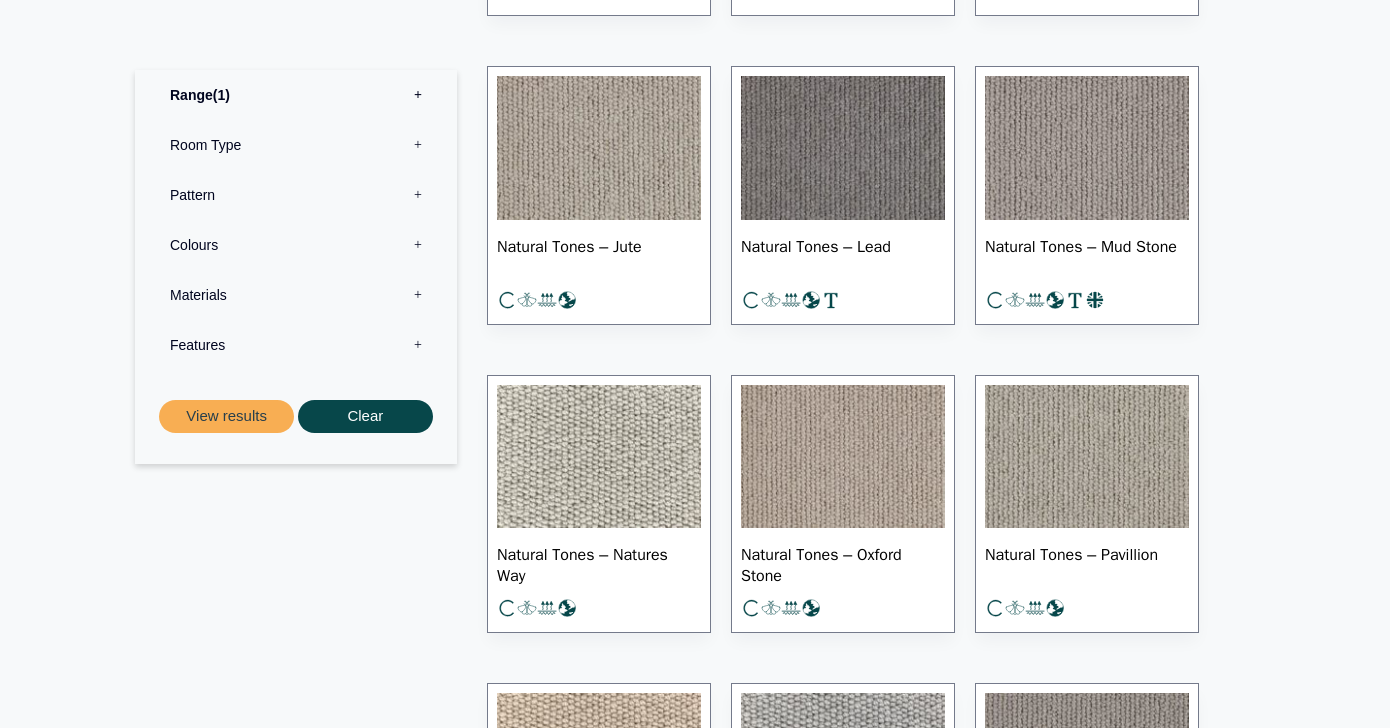click at bounding box center [599, 457] 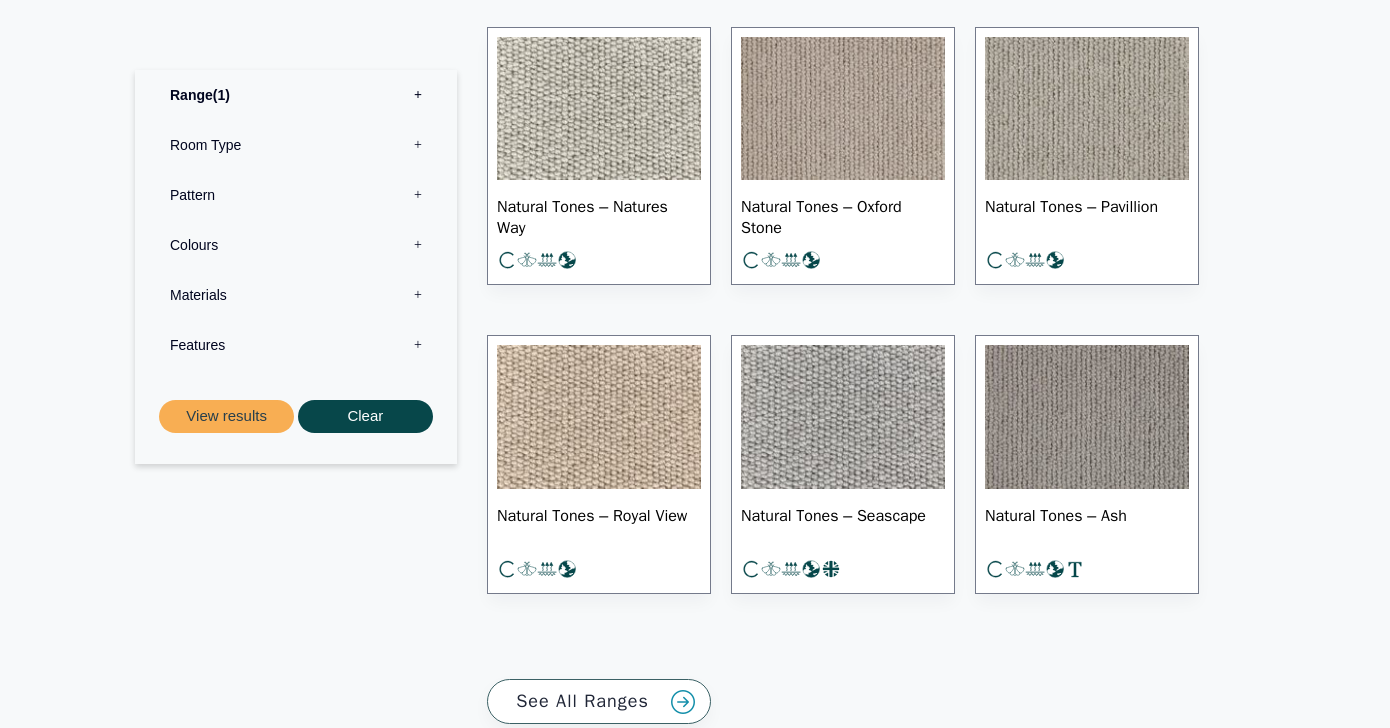 scroll, scrollTop: 1599, scrollLeft: 0, axis: vertical 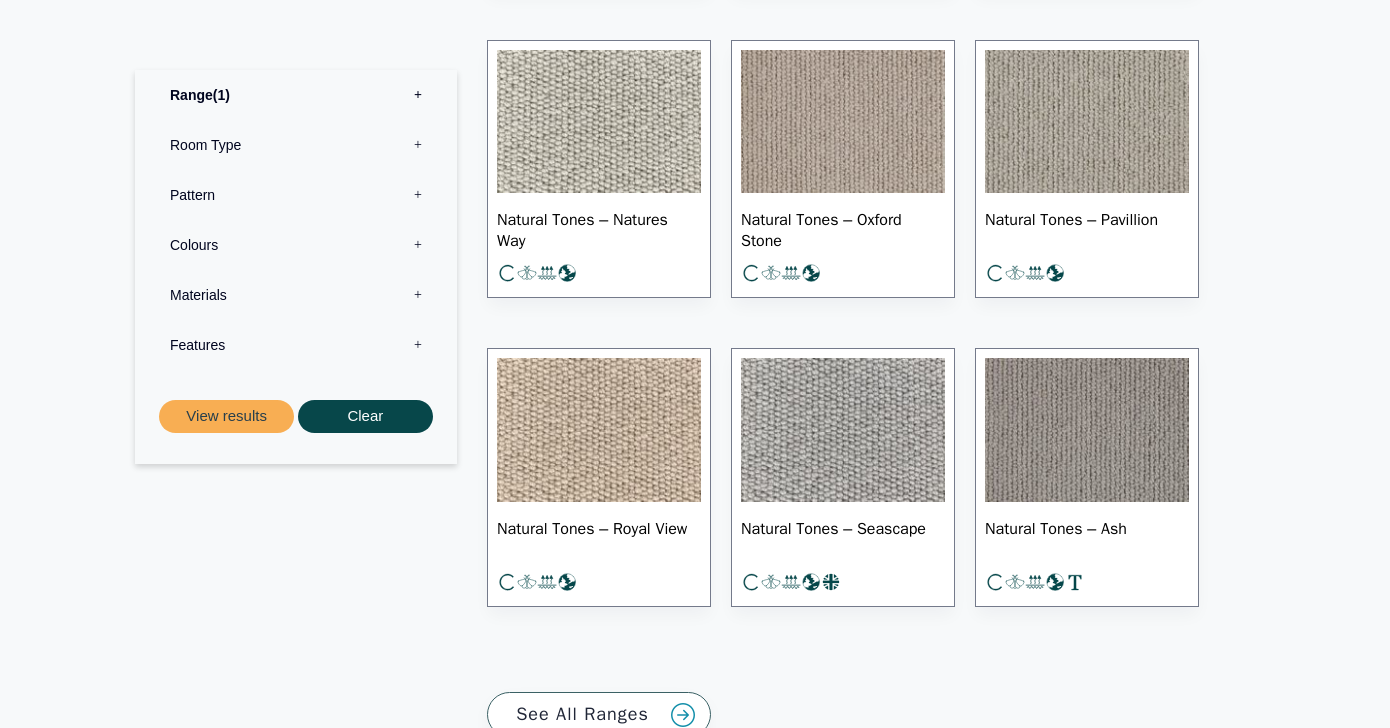 click at bounding box center [599, 430] 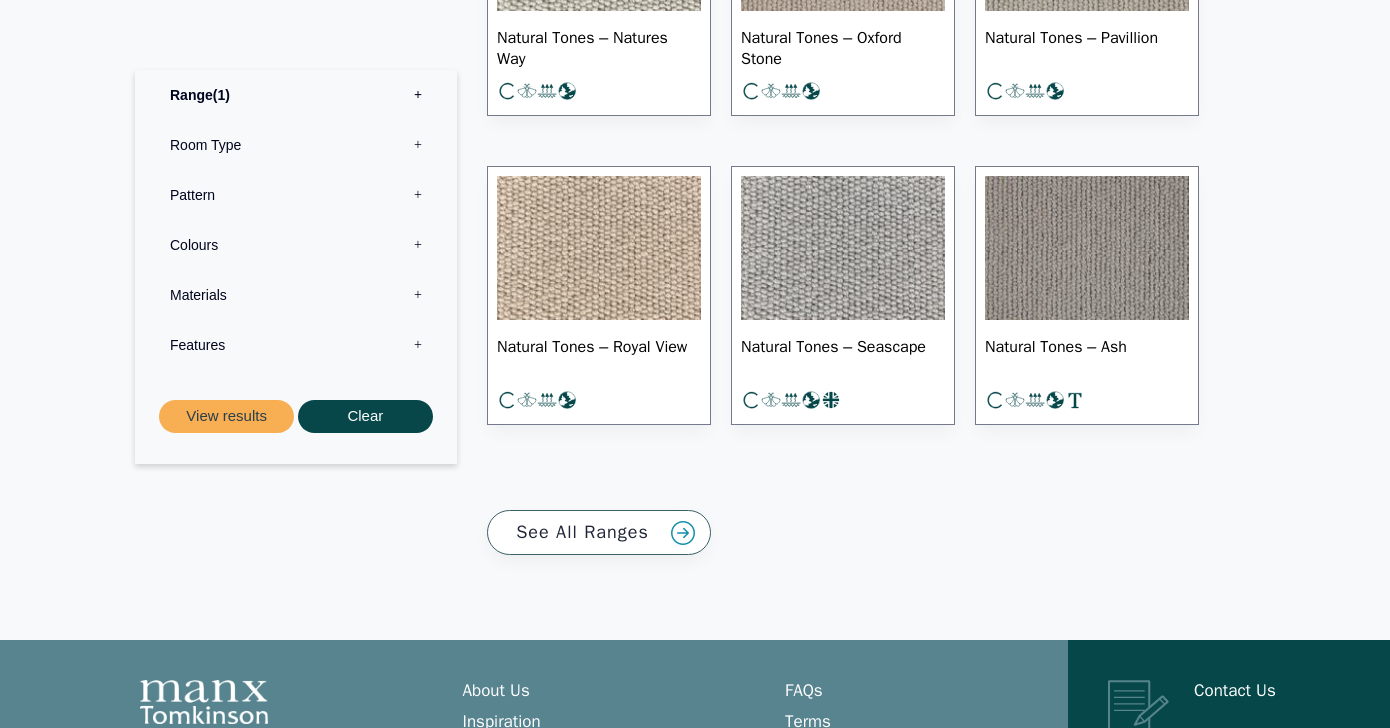 scroll, scrollTop: 1809, scrollLeft: 0, axis: vertical 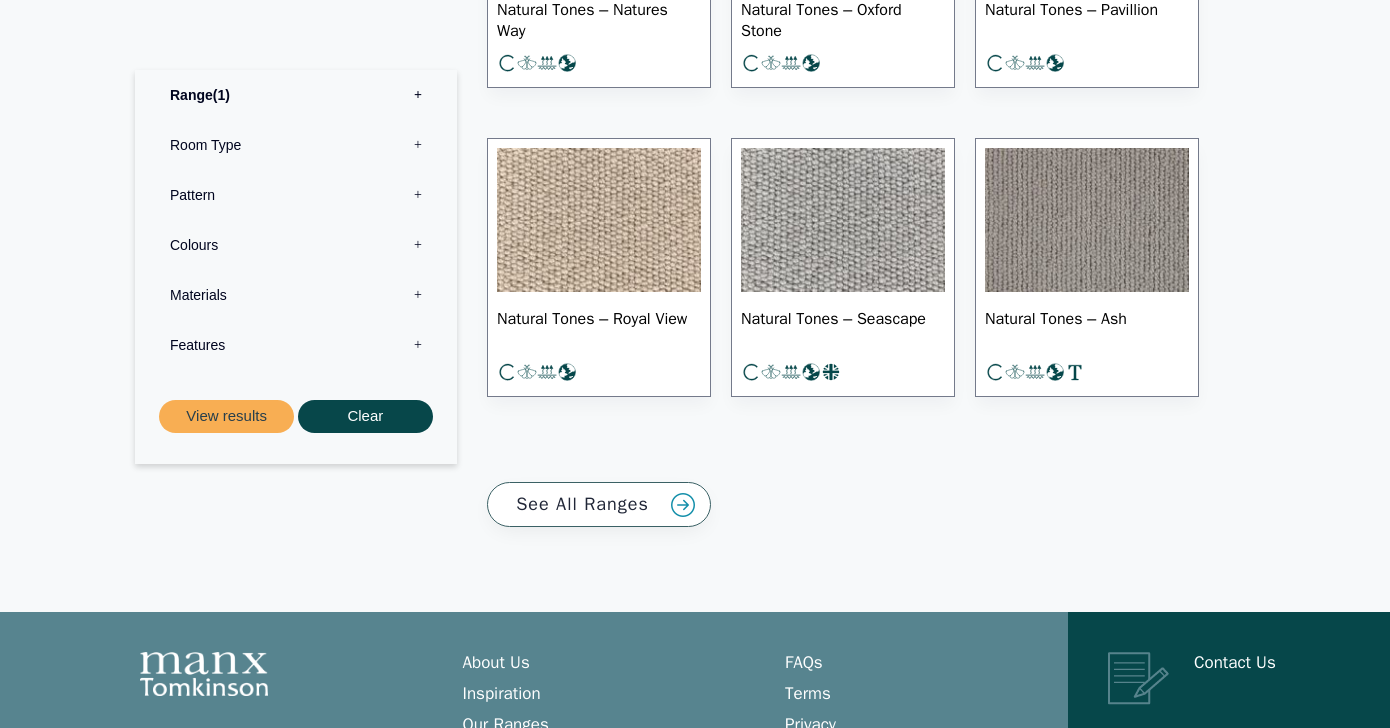click on "See All Ranges" at bounding box center [599, 504] 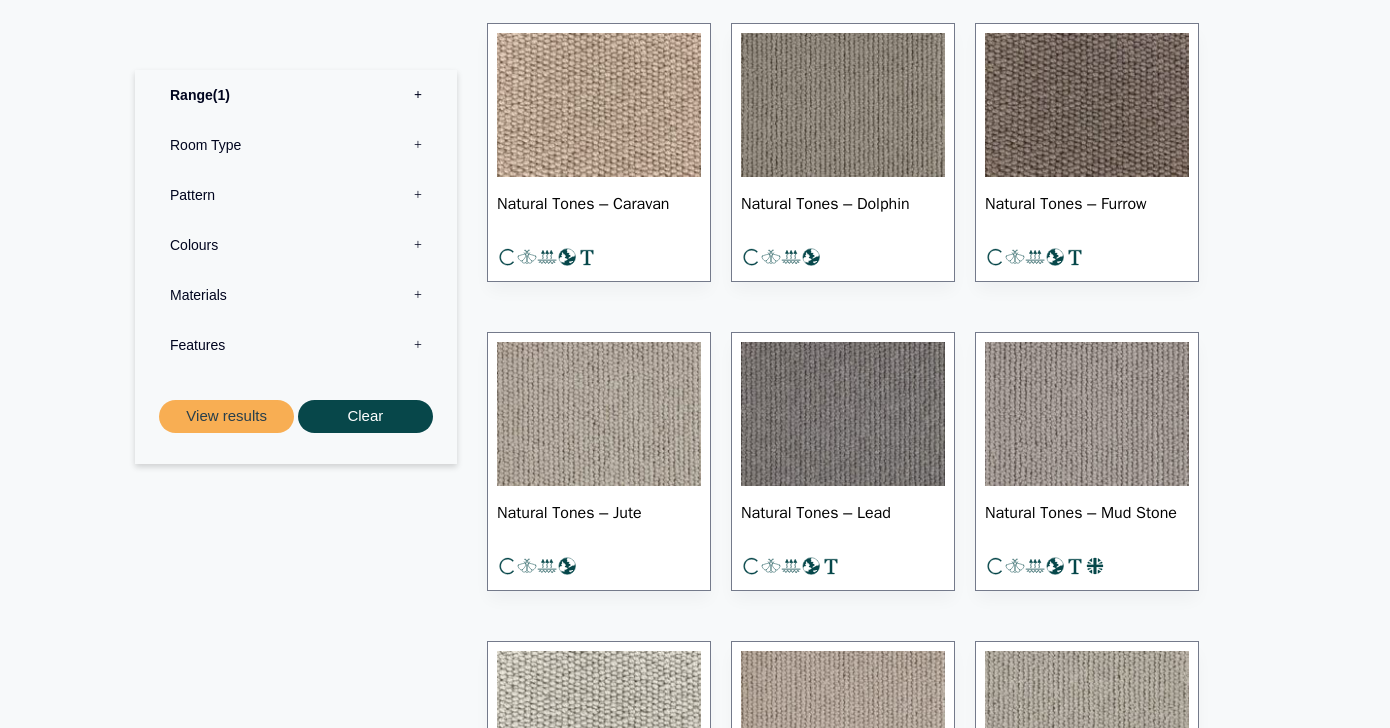 scroll, scrollTop: 863, scrollLeft: 0, axis: vertical 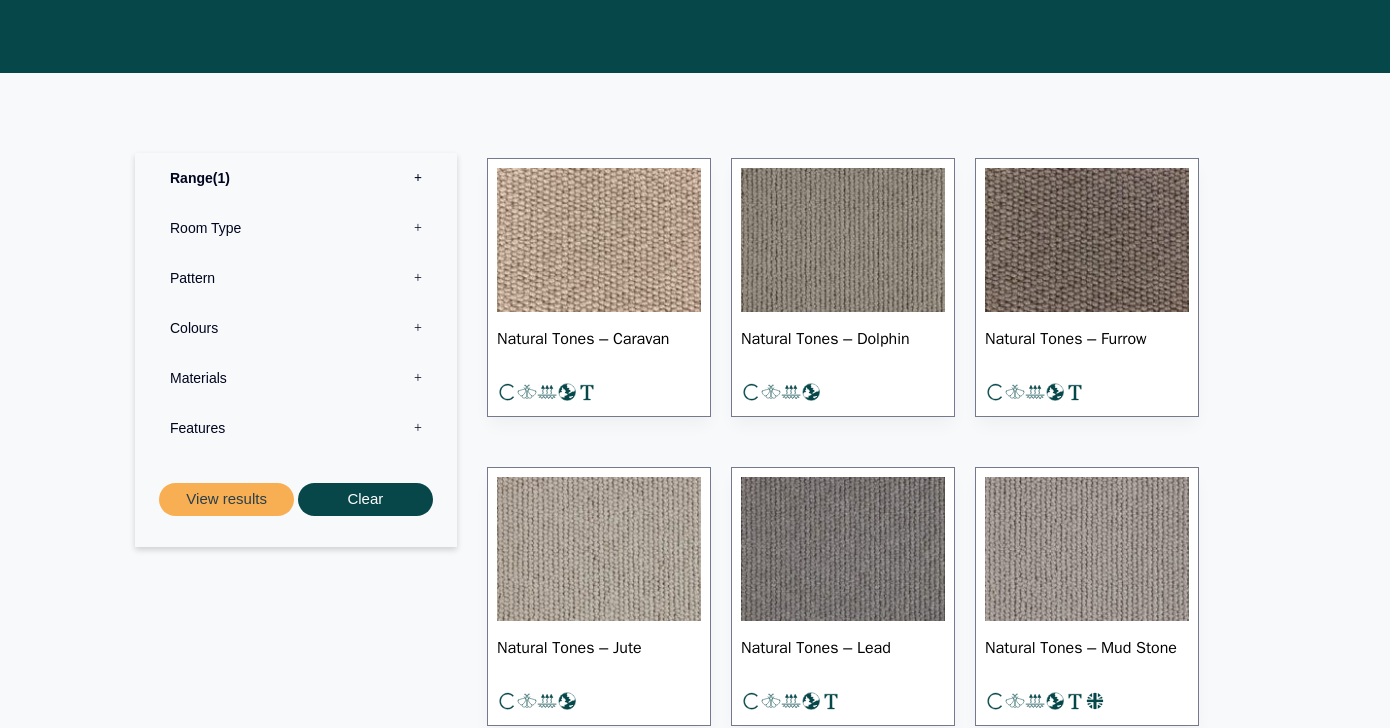 click at bounding box center (1087, 240) 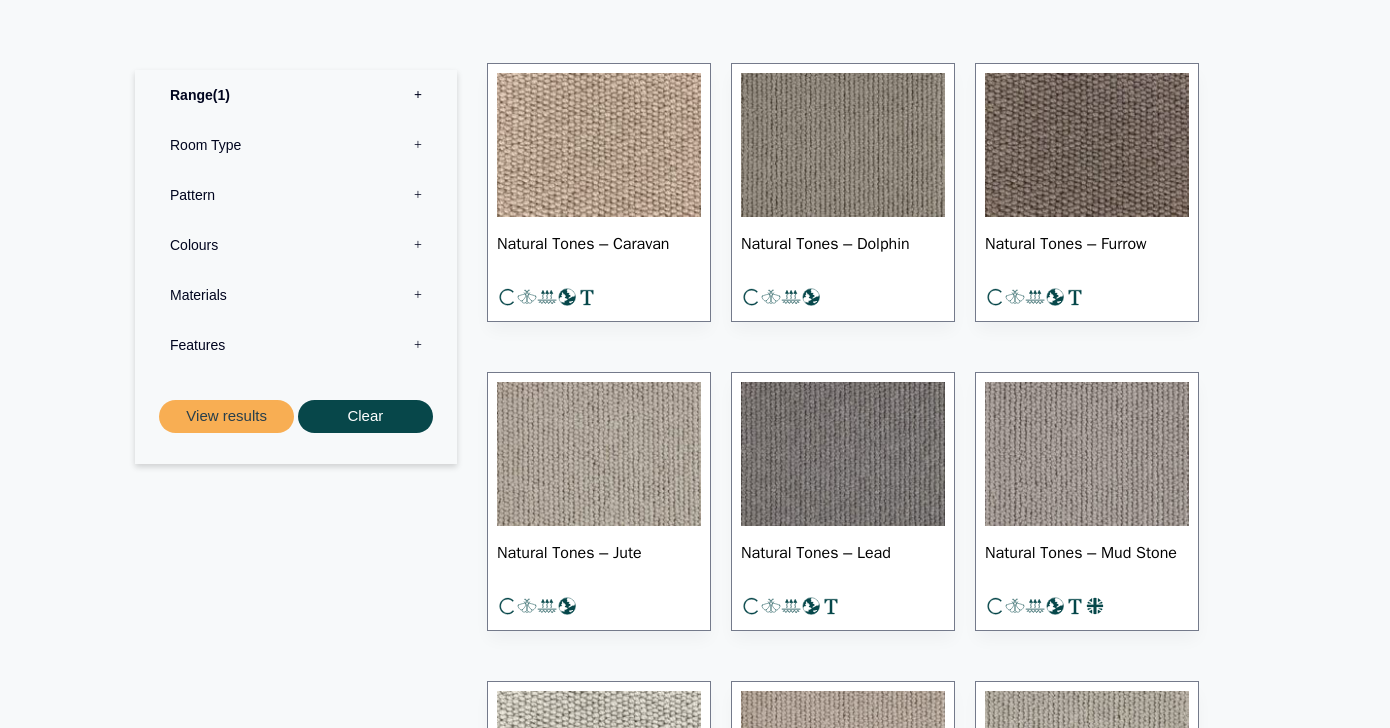 scroll, scrollTop: 1097, scrollLeft: 0, axis: vertical 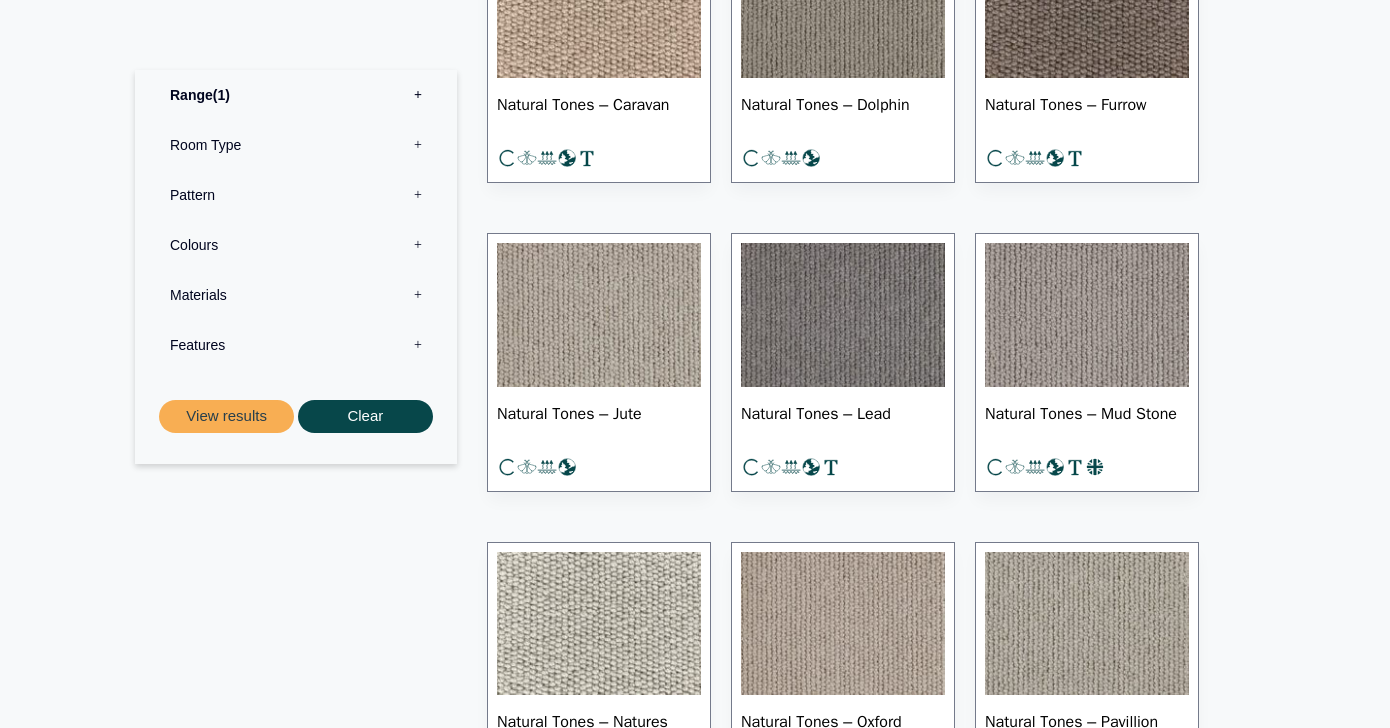 click at bounding box center (599, 315) 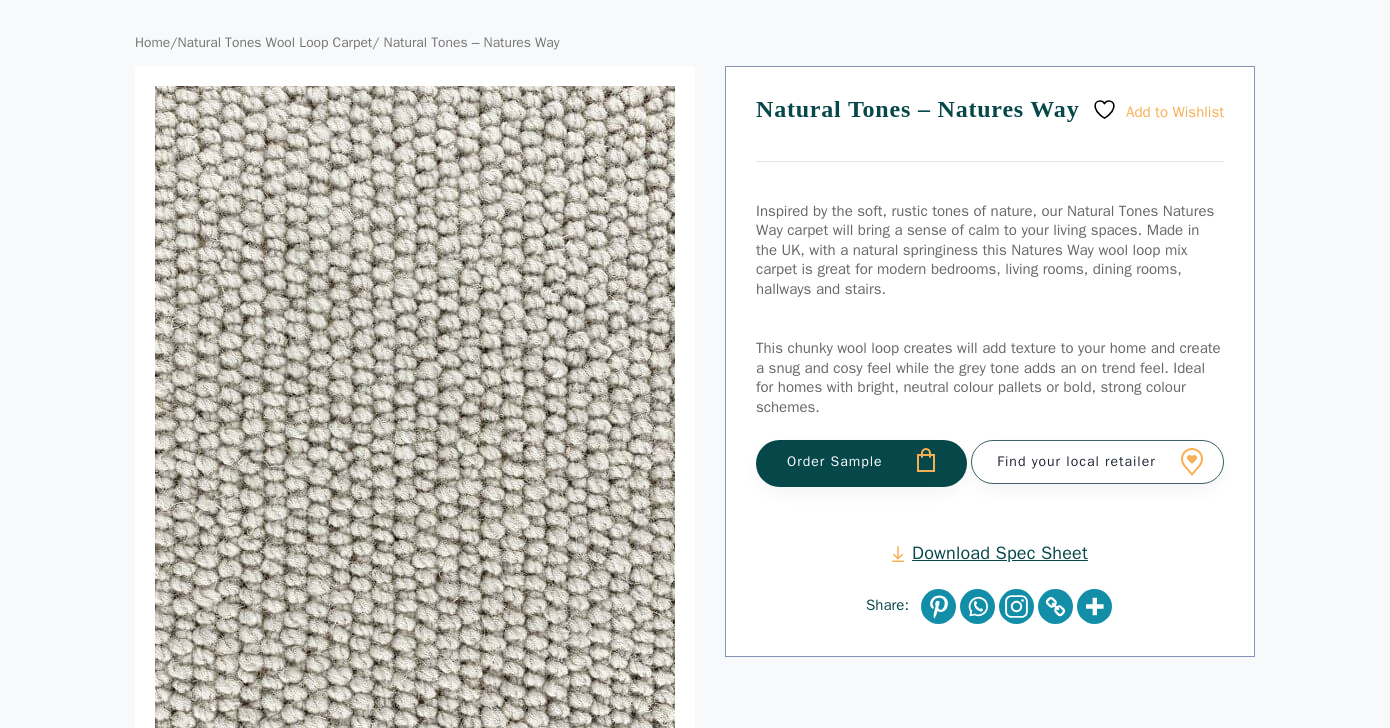 scroll, scrollTop: 85, scrollLeft: 0, axis: vertical 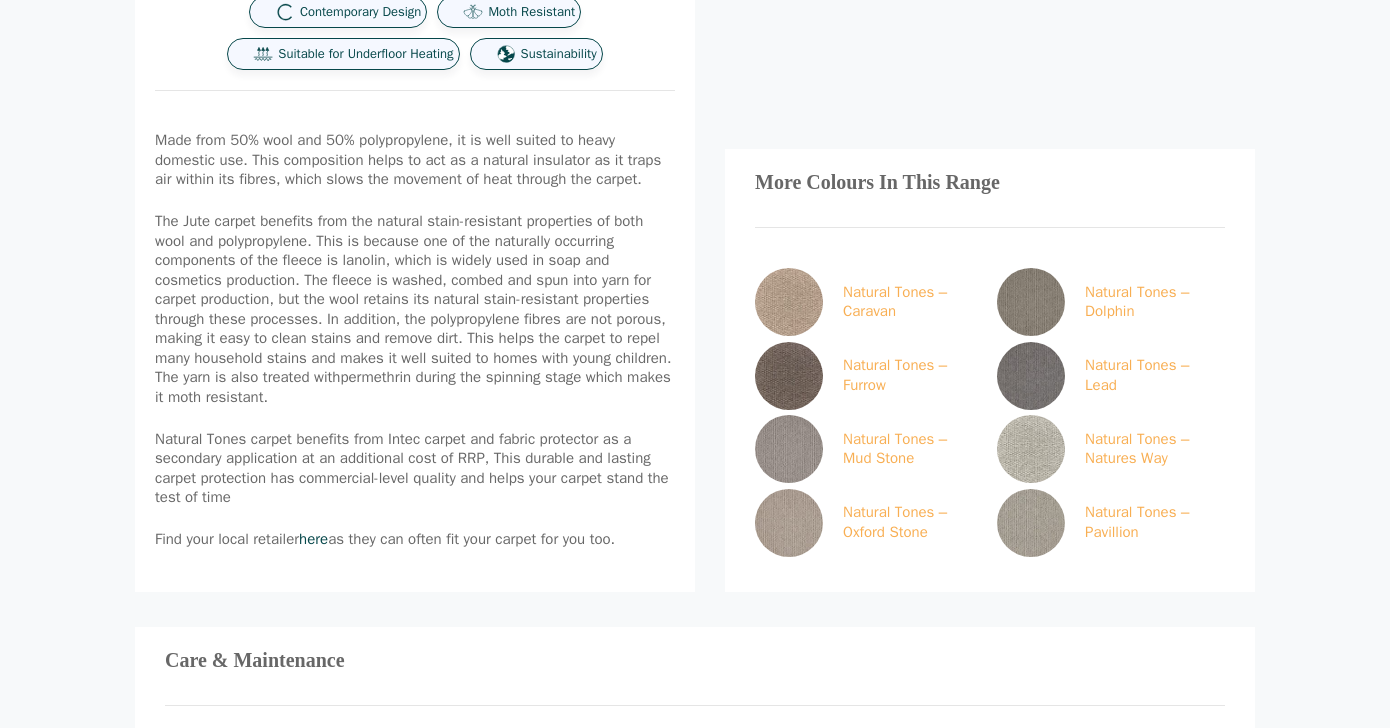 click on "here" at bounding box center [313, 539] 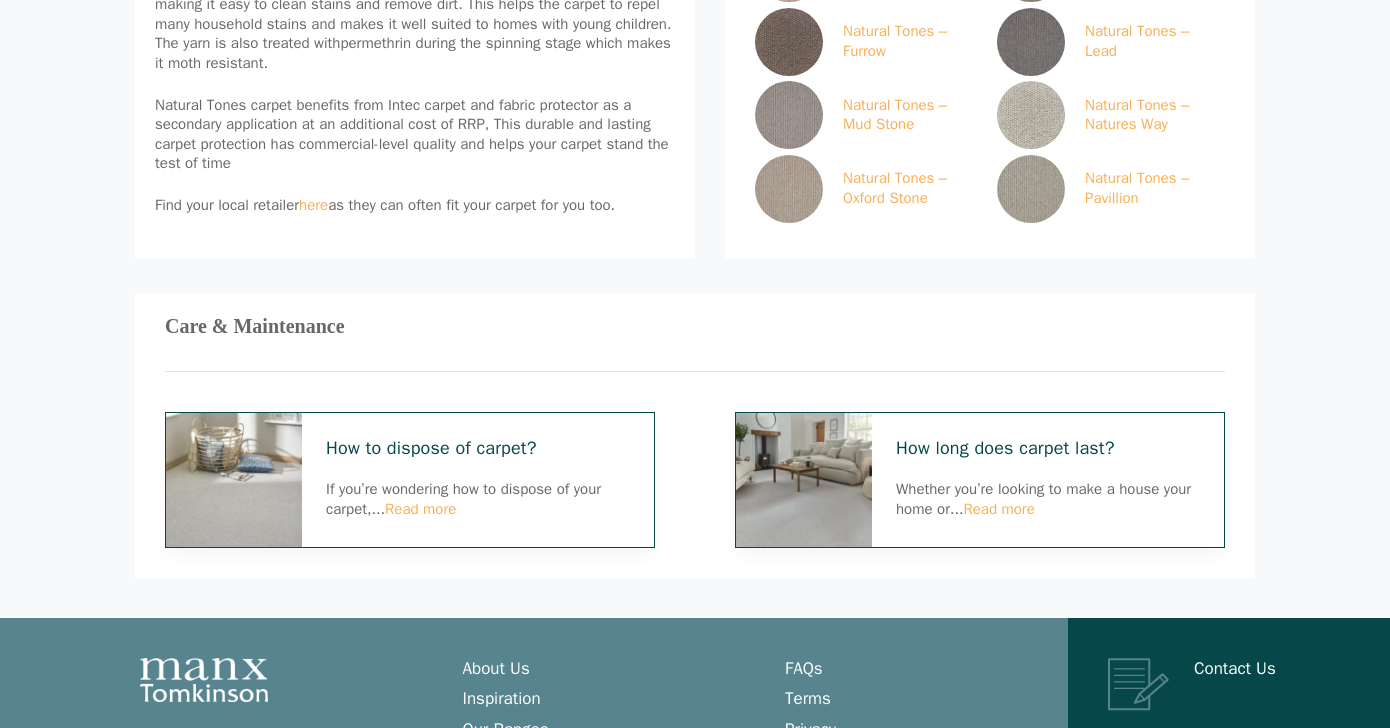 scroll, scrollTop: 1150, scrollLeft: 0, axis: vertical 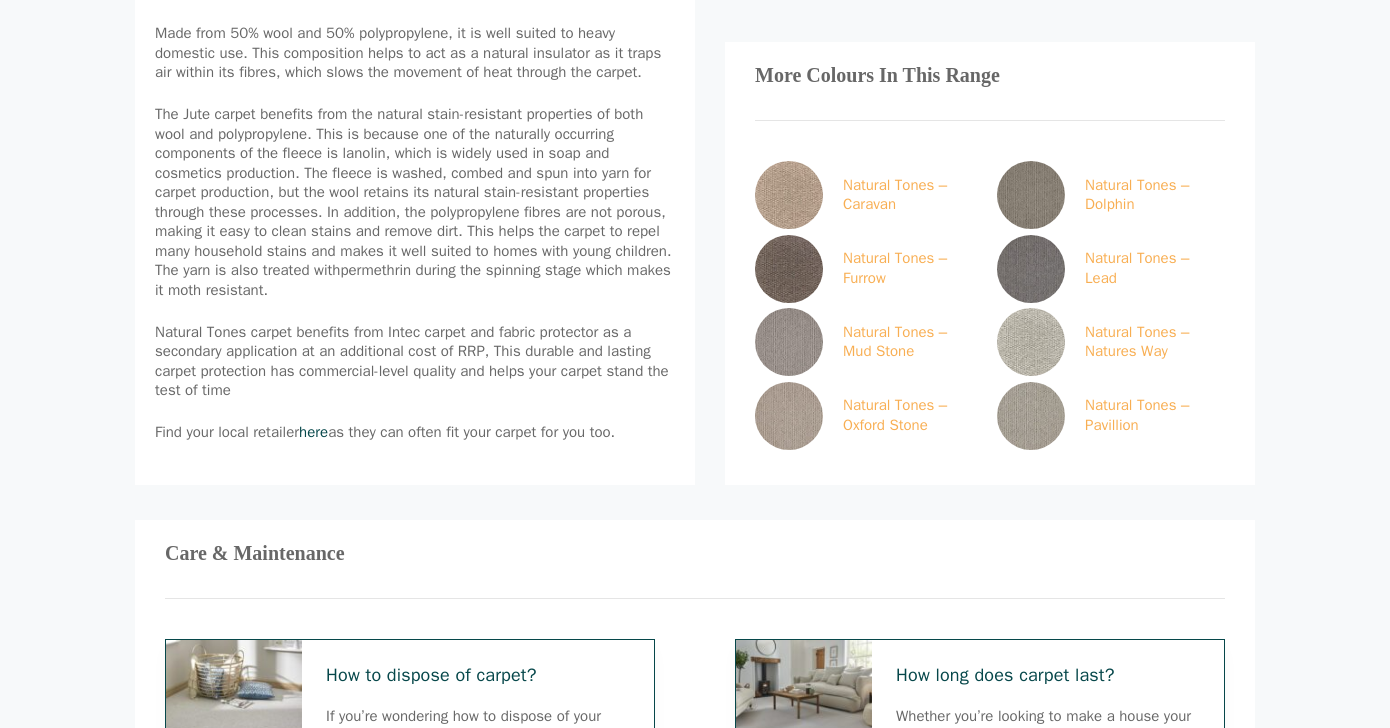 click on "here" at bounding box center (313, 432) 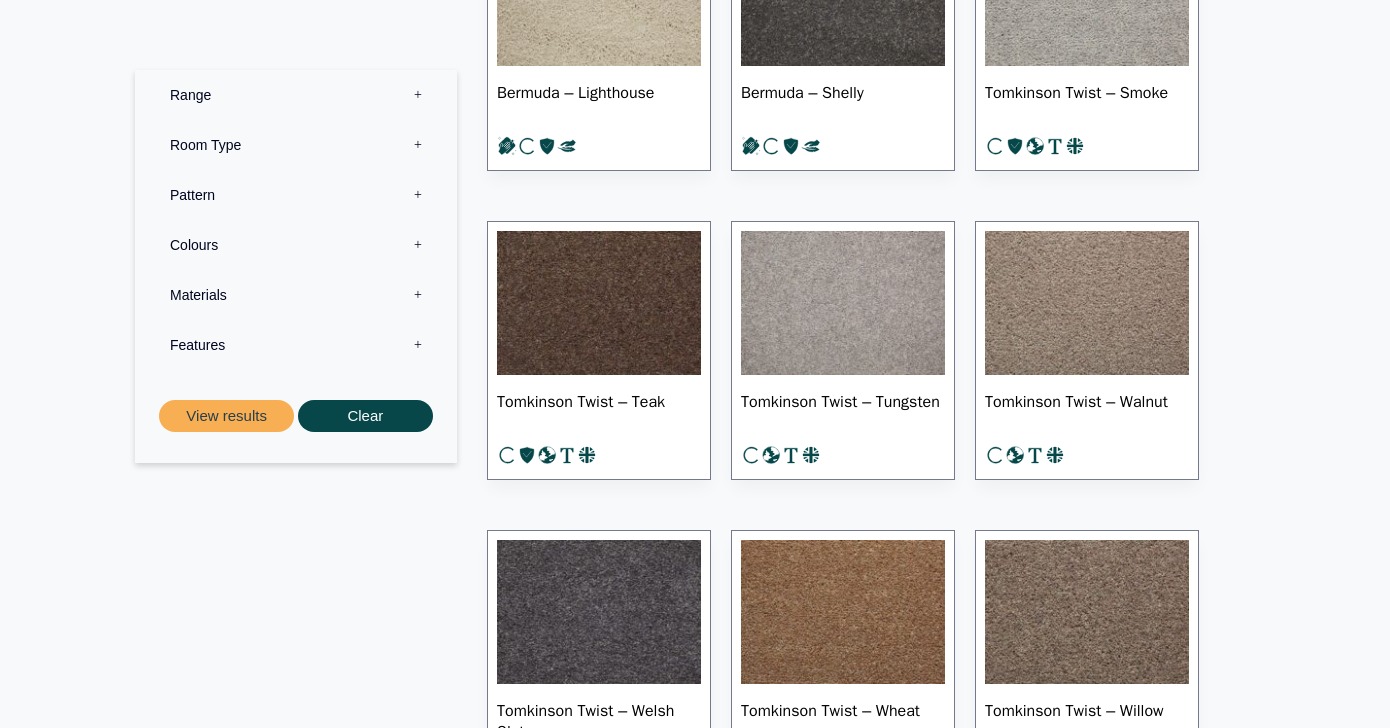 scroll, scrollTop: 6389, scrollLeft: 0, axis: vertical 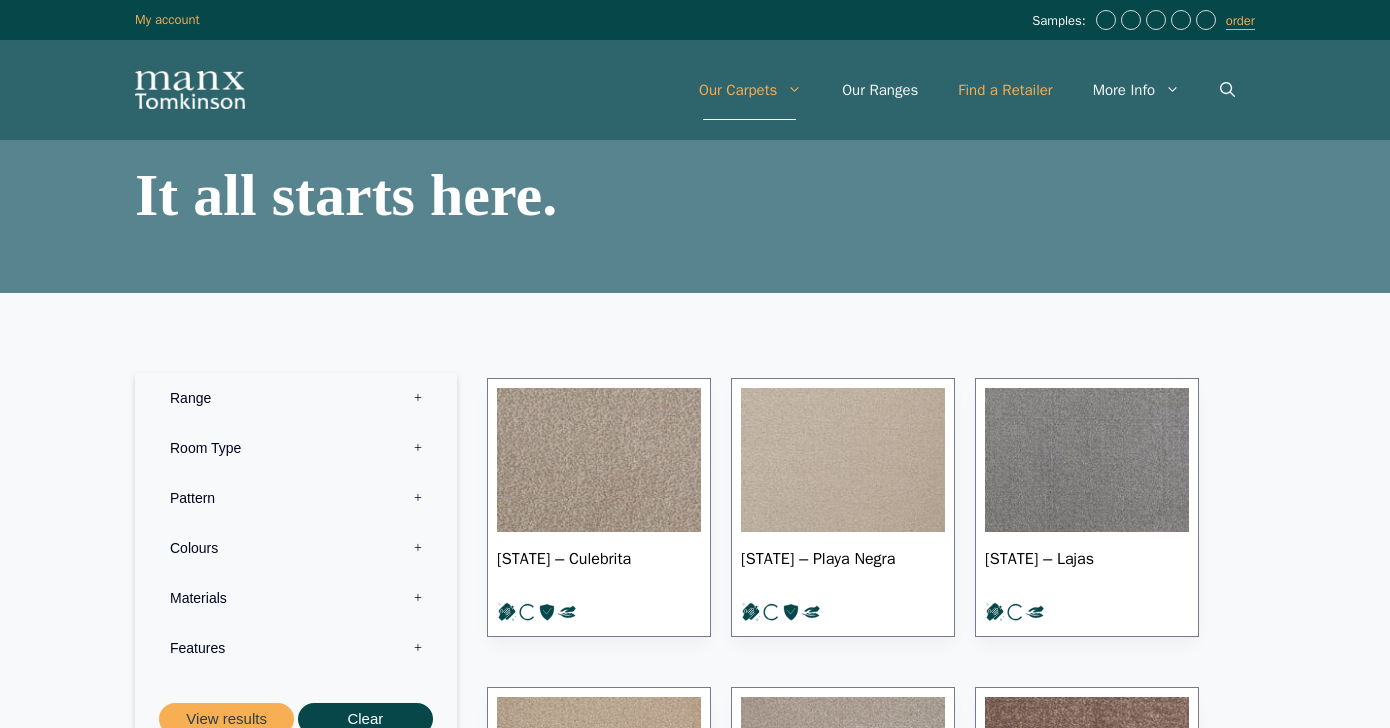 click on "Find a Retailer" at bounding box center [1005, 90] 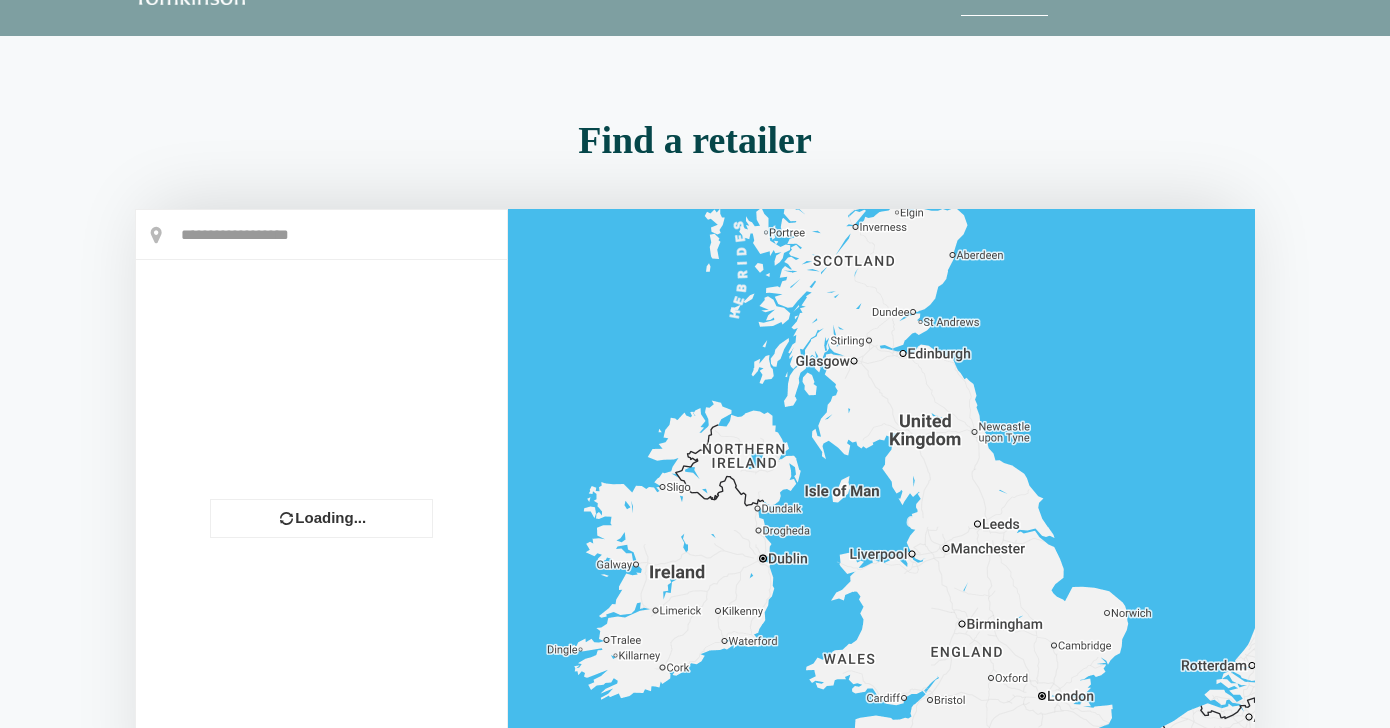 scroll, scrollTop: 187, scrollLeft: 0, axis: vertical 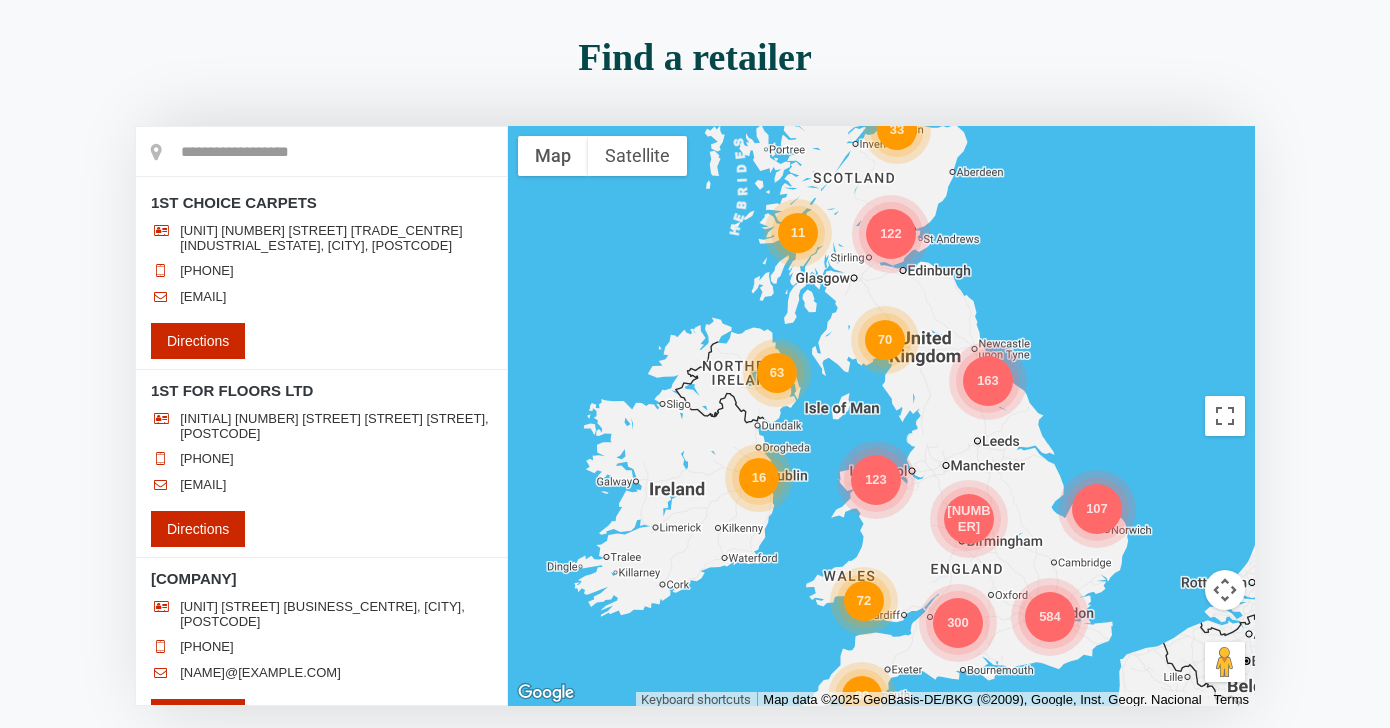 click at bounding box center [321, 152] 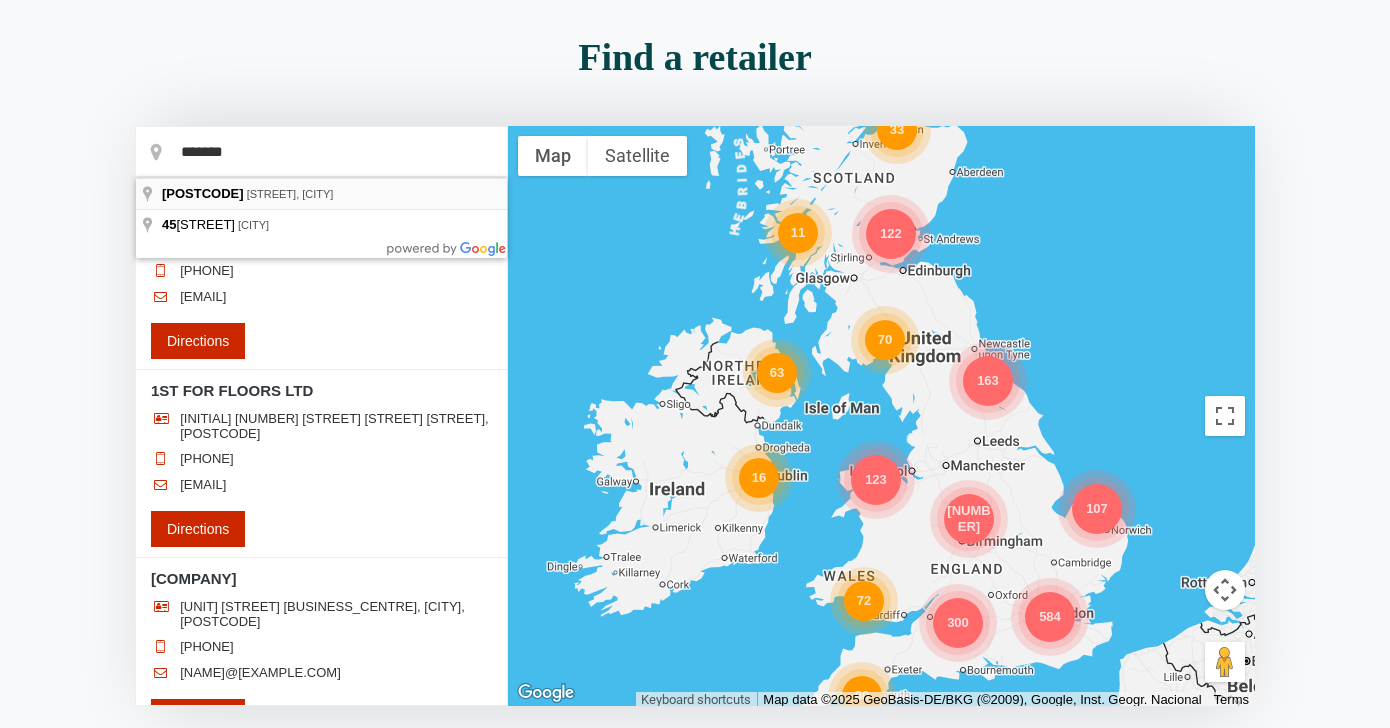 type on "**********" 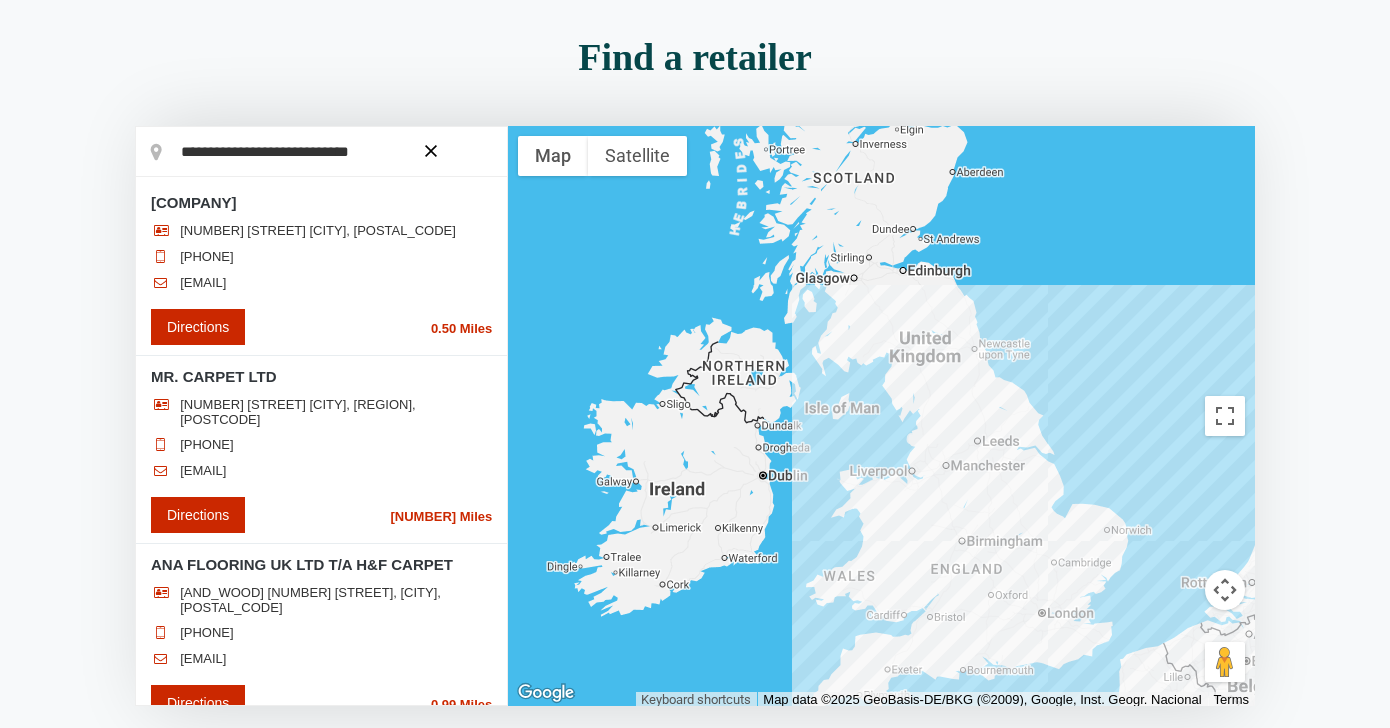 click at bounding box center (0, 0) 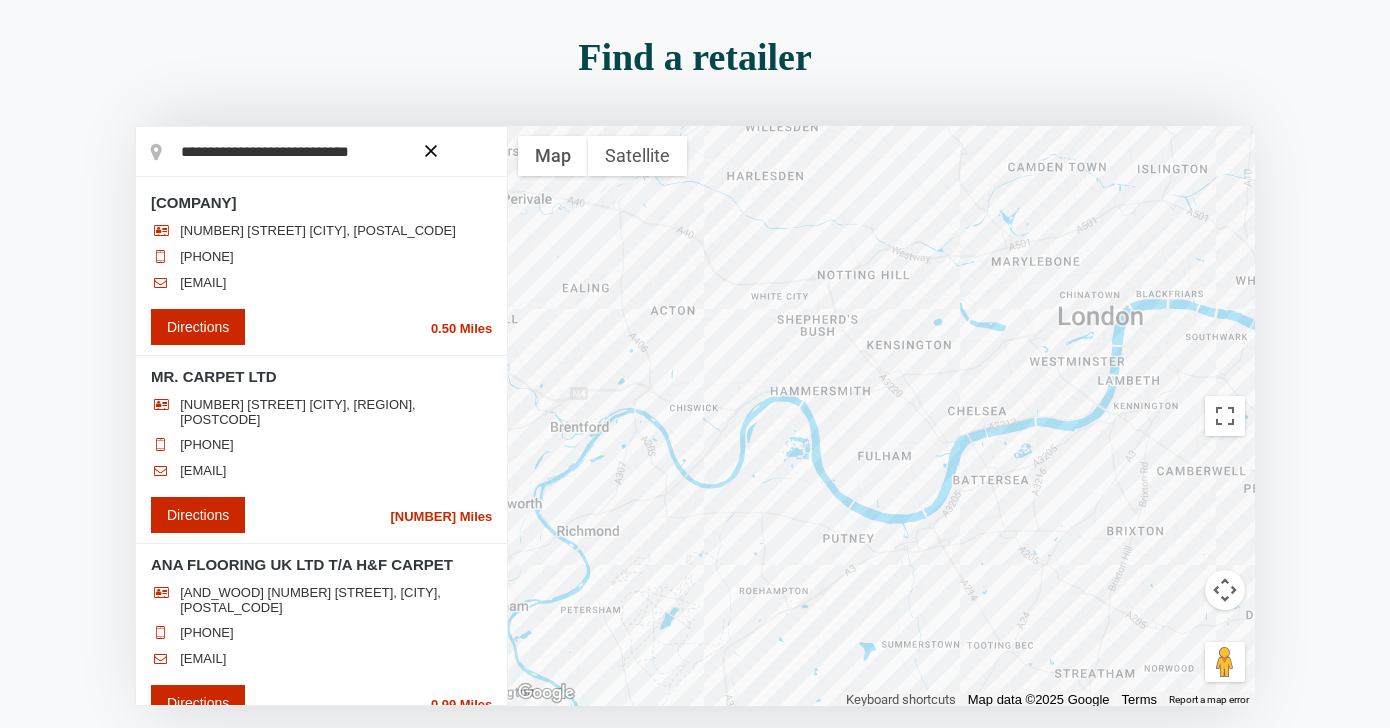 click at bounding box center (881, 416) 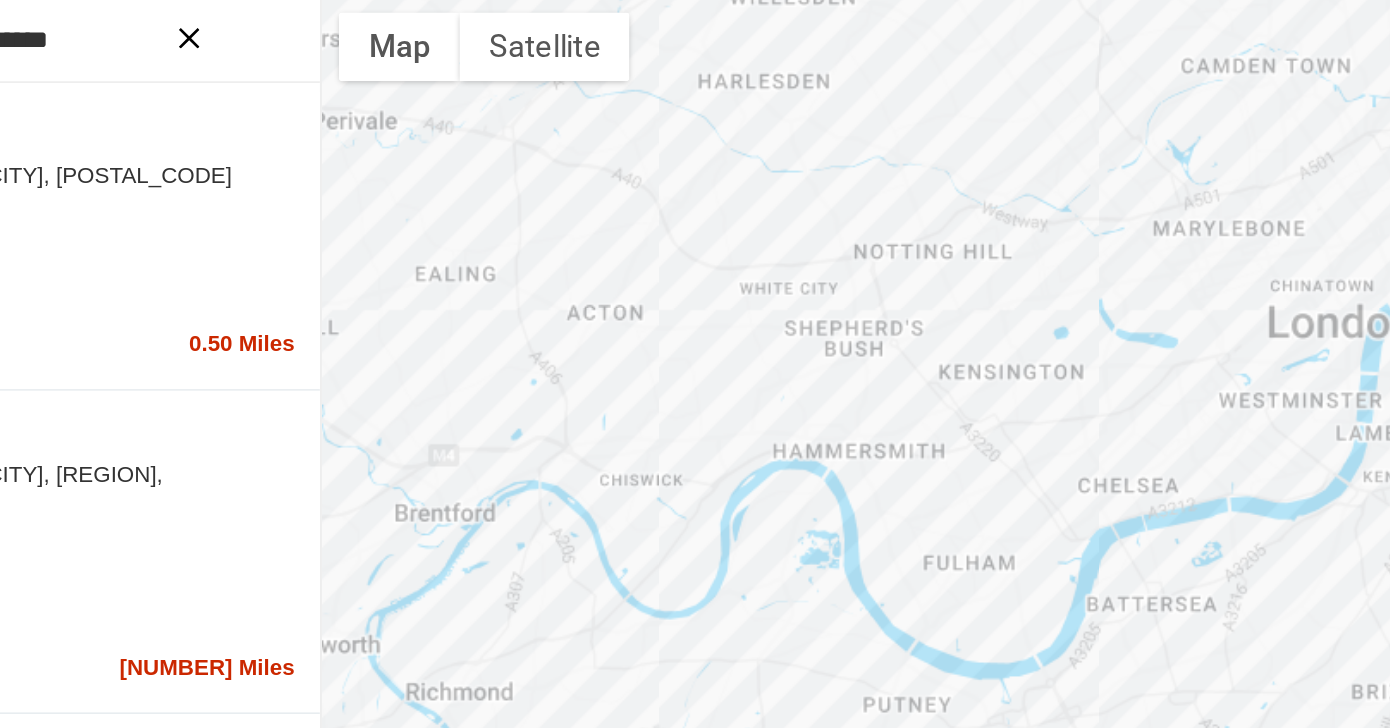 scroll, scrollTop: 135, scrollLeft: 0, axis: vertical 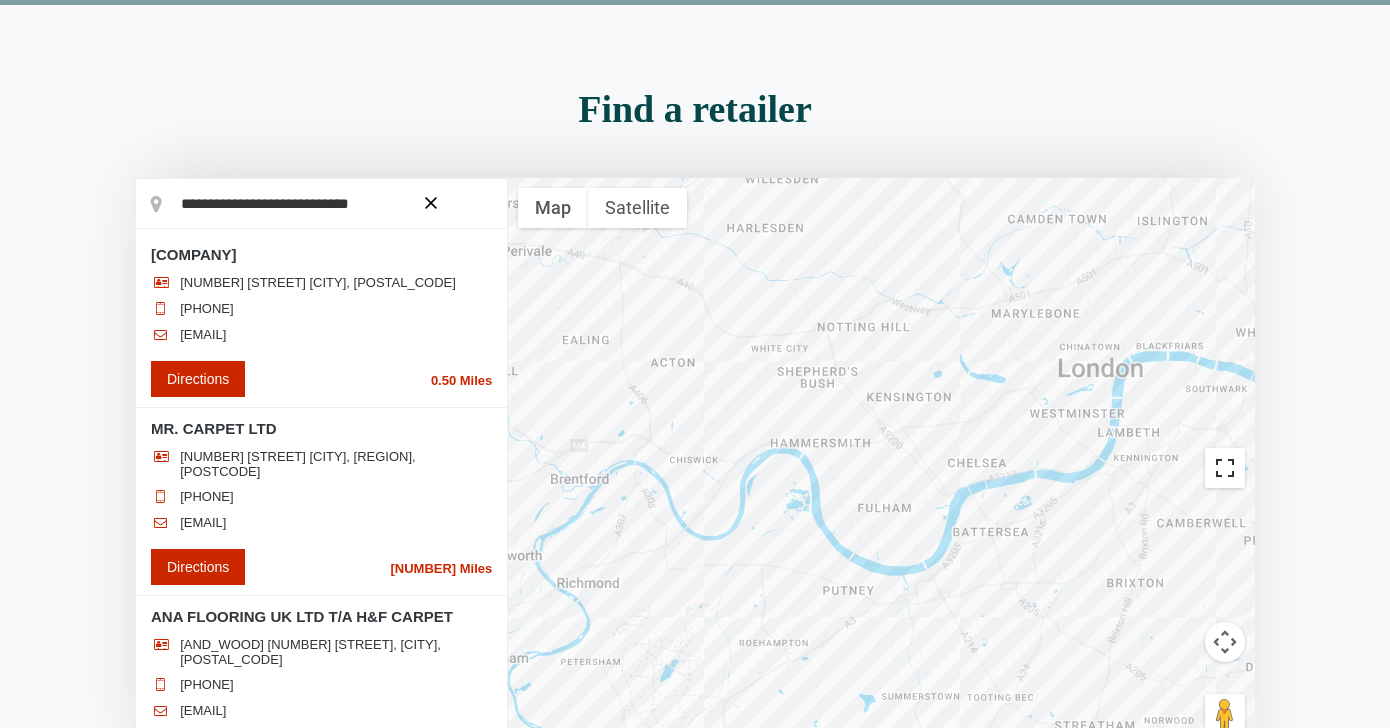 click at bounding box center (1225, 468) 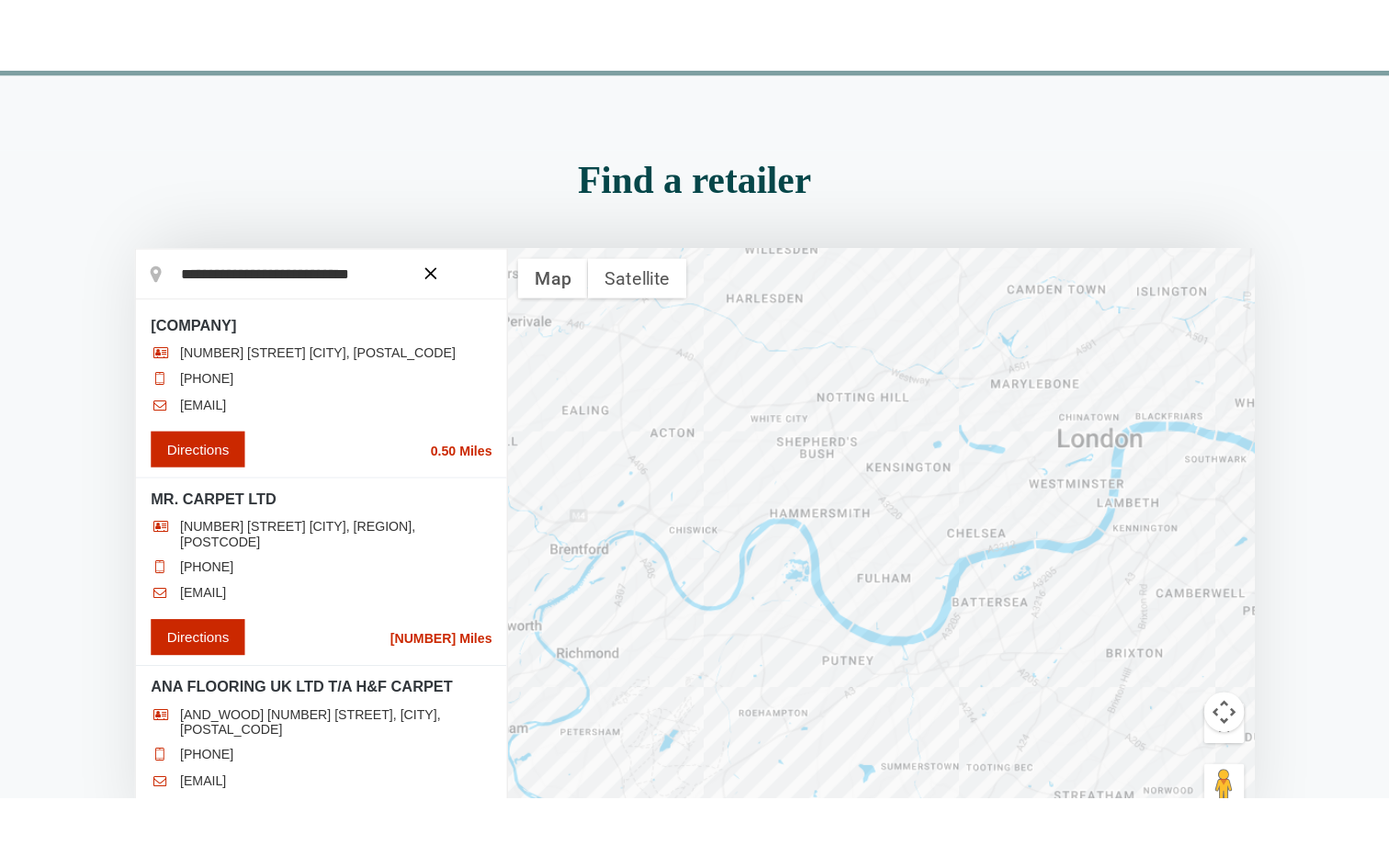 scroll, scrollTop: 0, scrollLeft: 0, axis: both 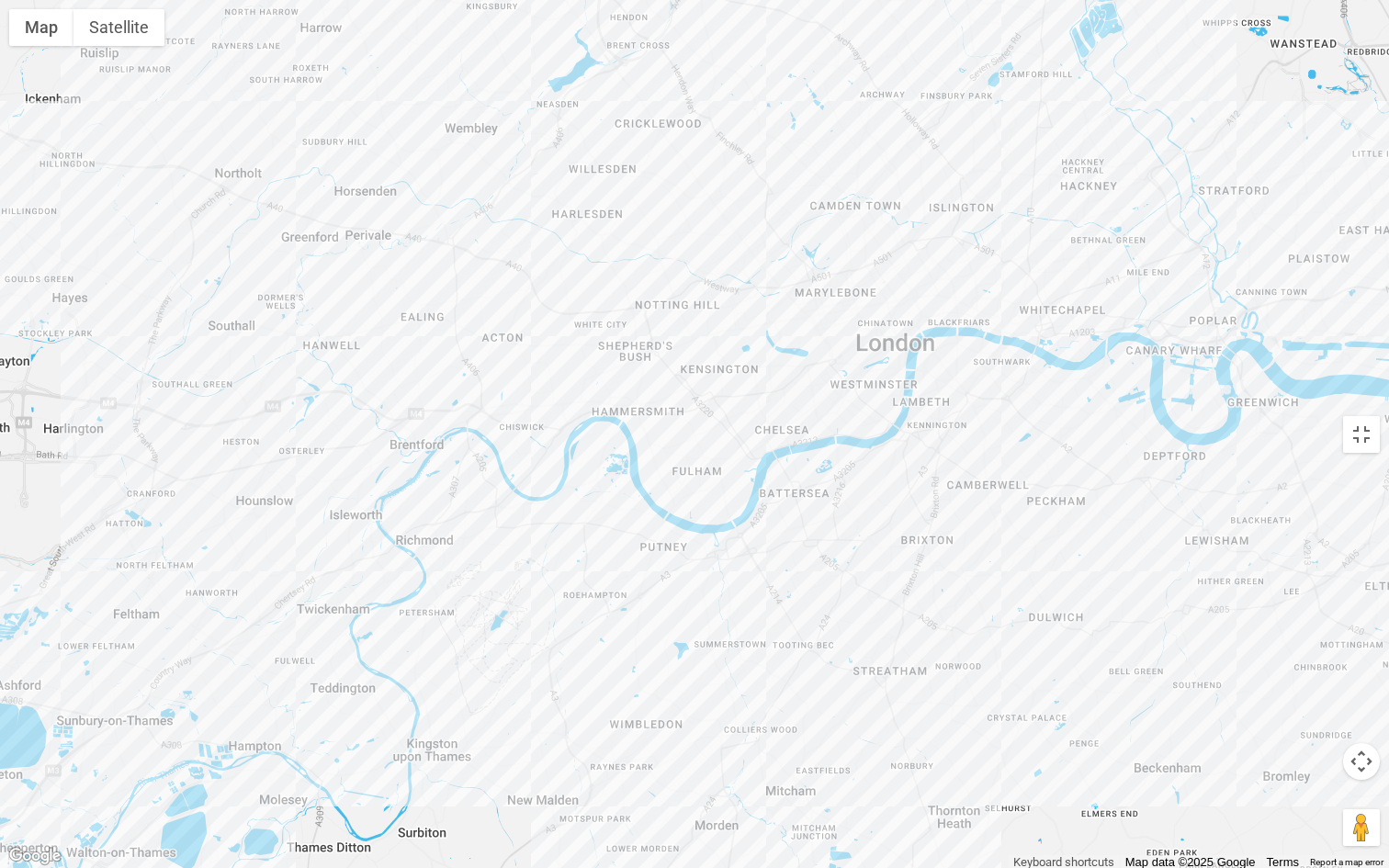 click at bounding box center (694, 434) 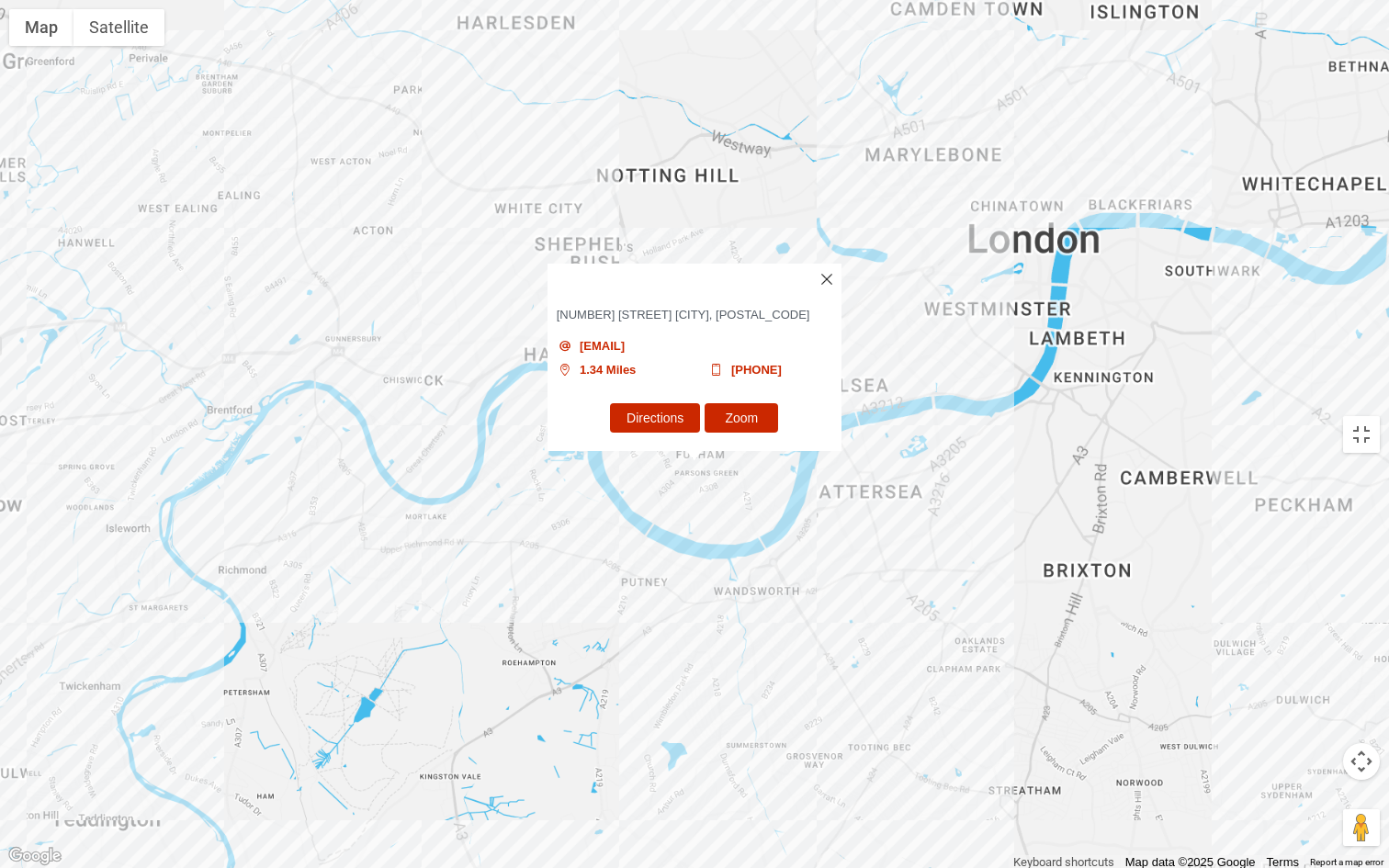 scroll, scrollTop: 691, scrollLeft: 0, axis: vertical 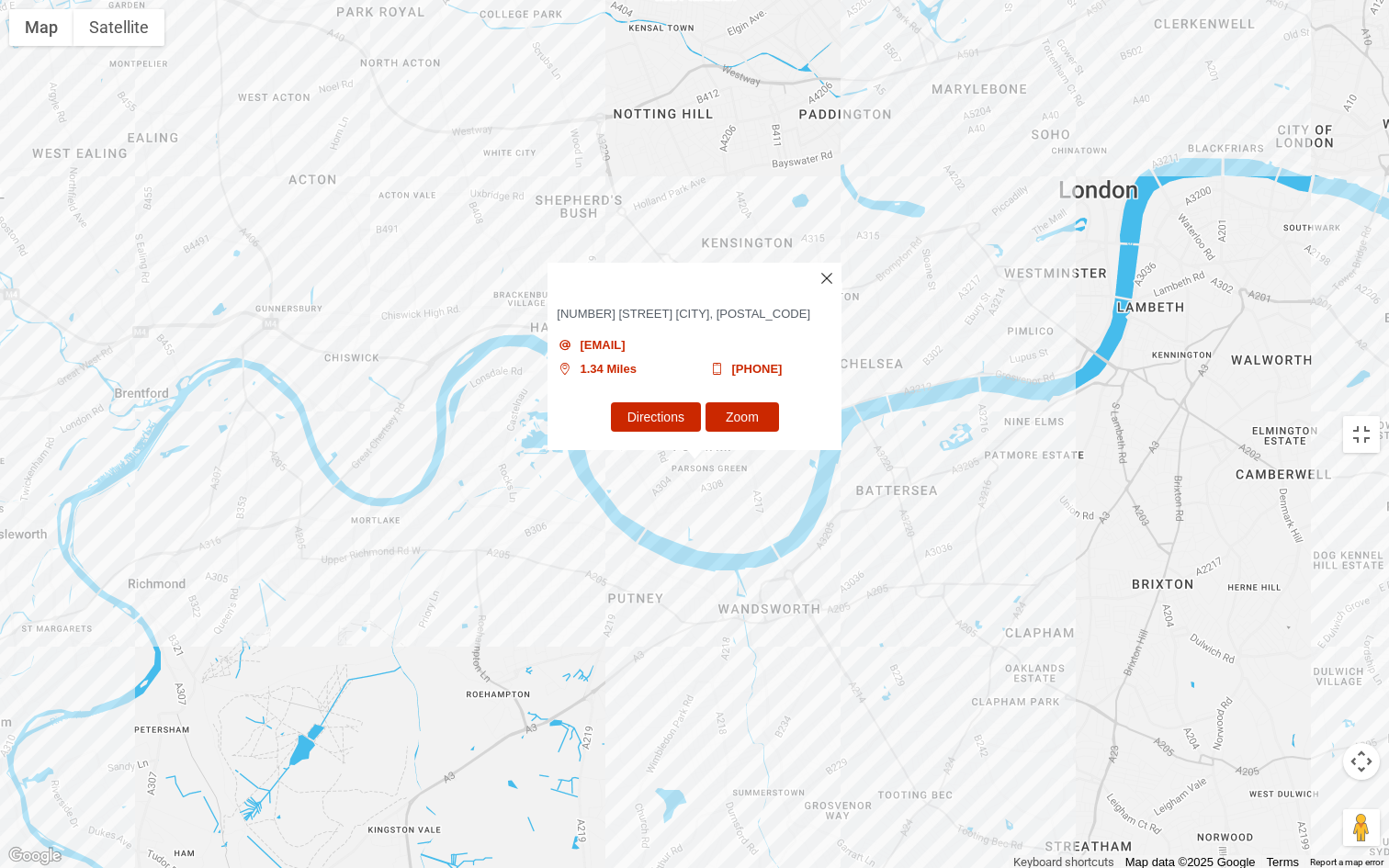 click on "CHELSEA FLOORING COMPANY" at bounding box center [694, 276] 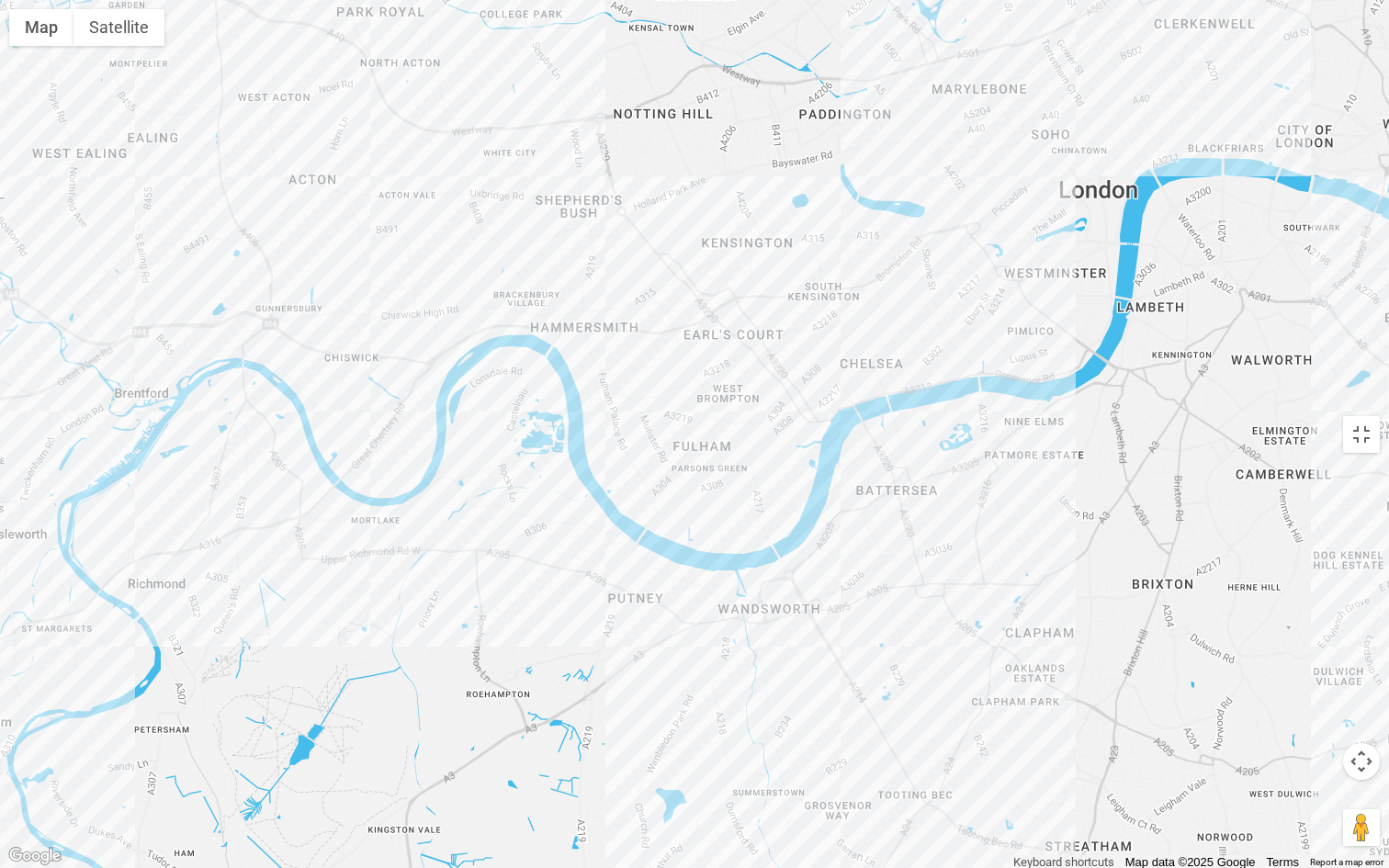 click at bounding box center (694, 434) 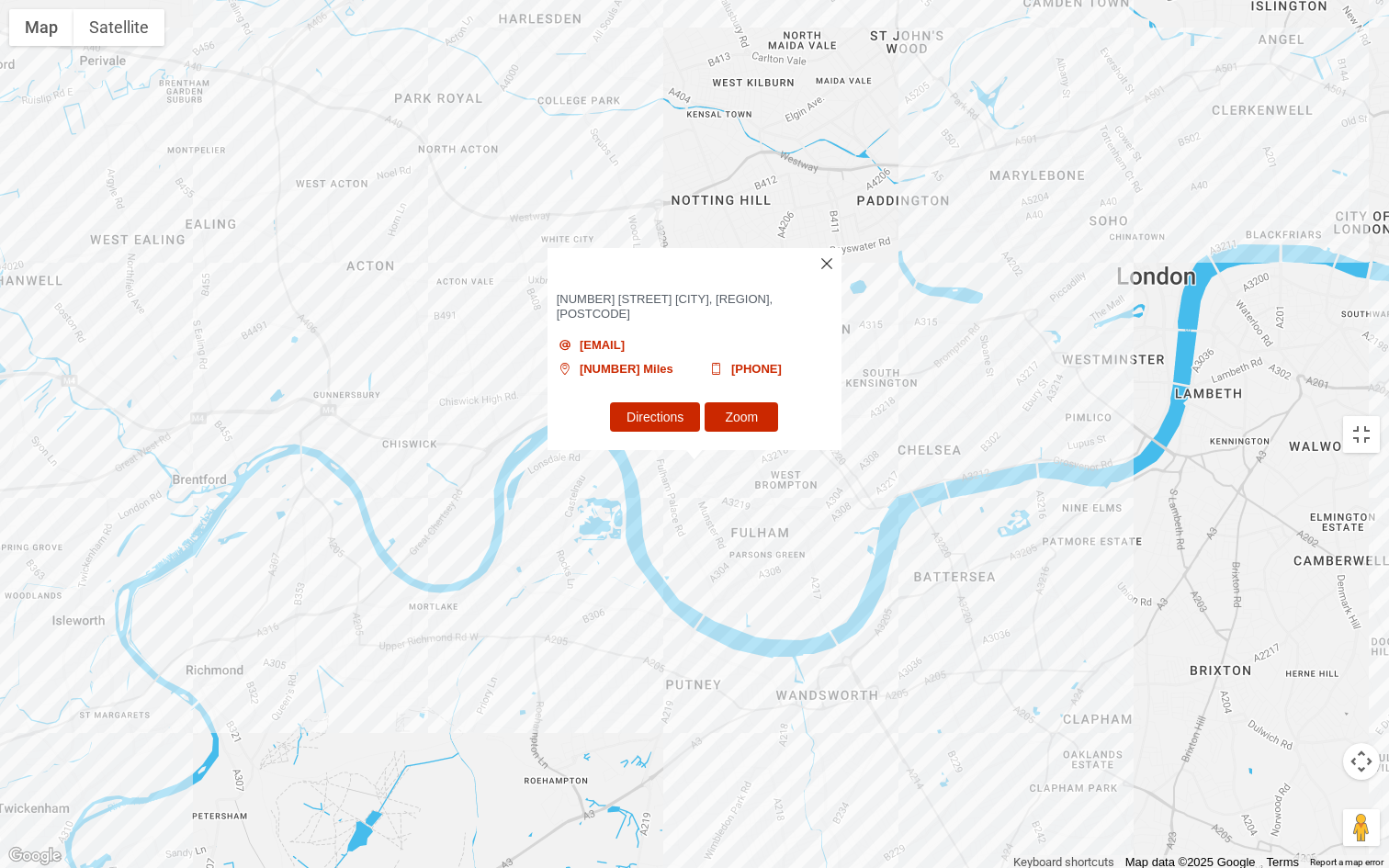 click at bounding box center [827, 264] 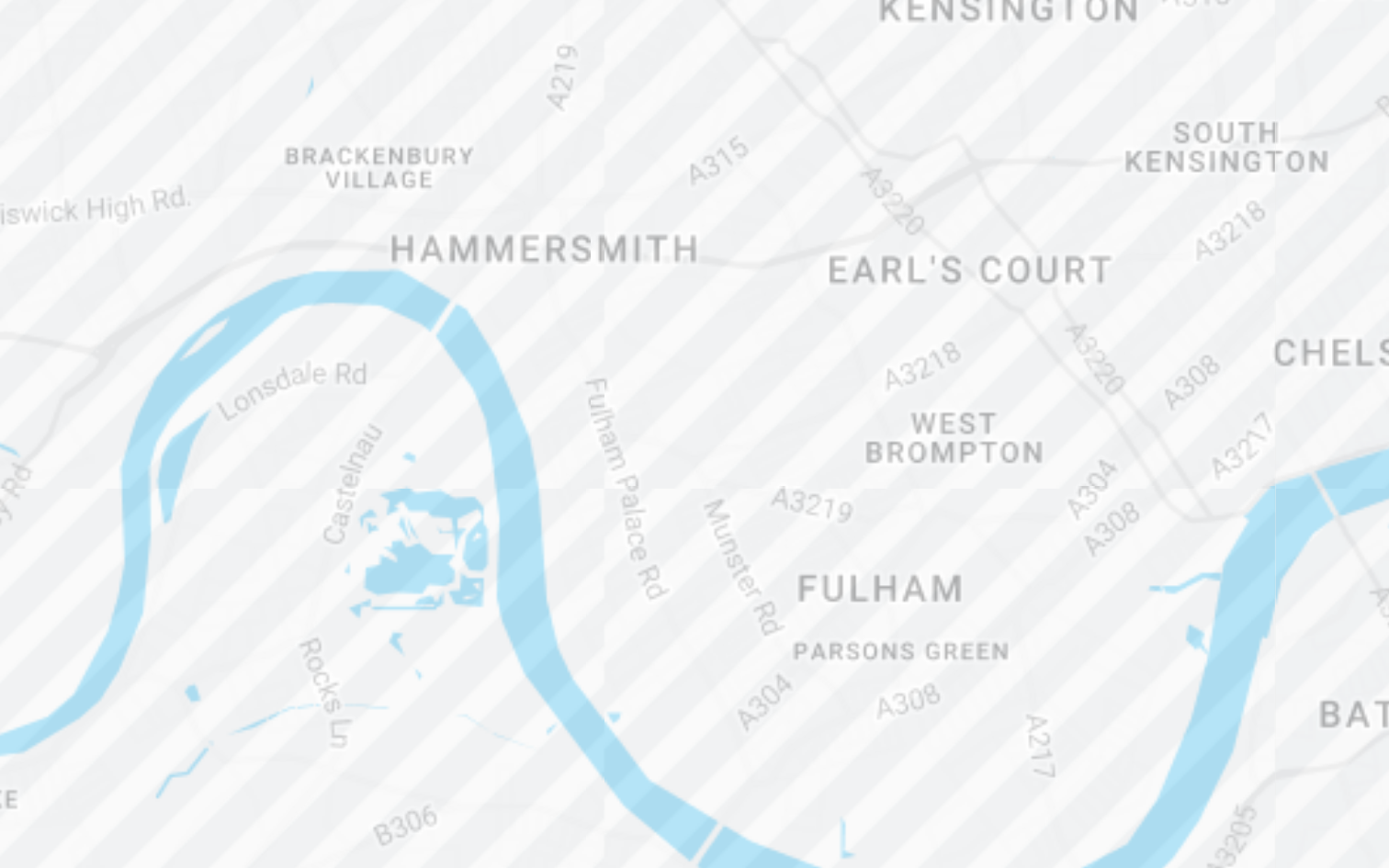 scroll, scrollTop: 28, scrollLeft: 0, axis: vertical 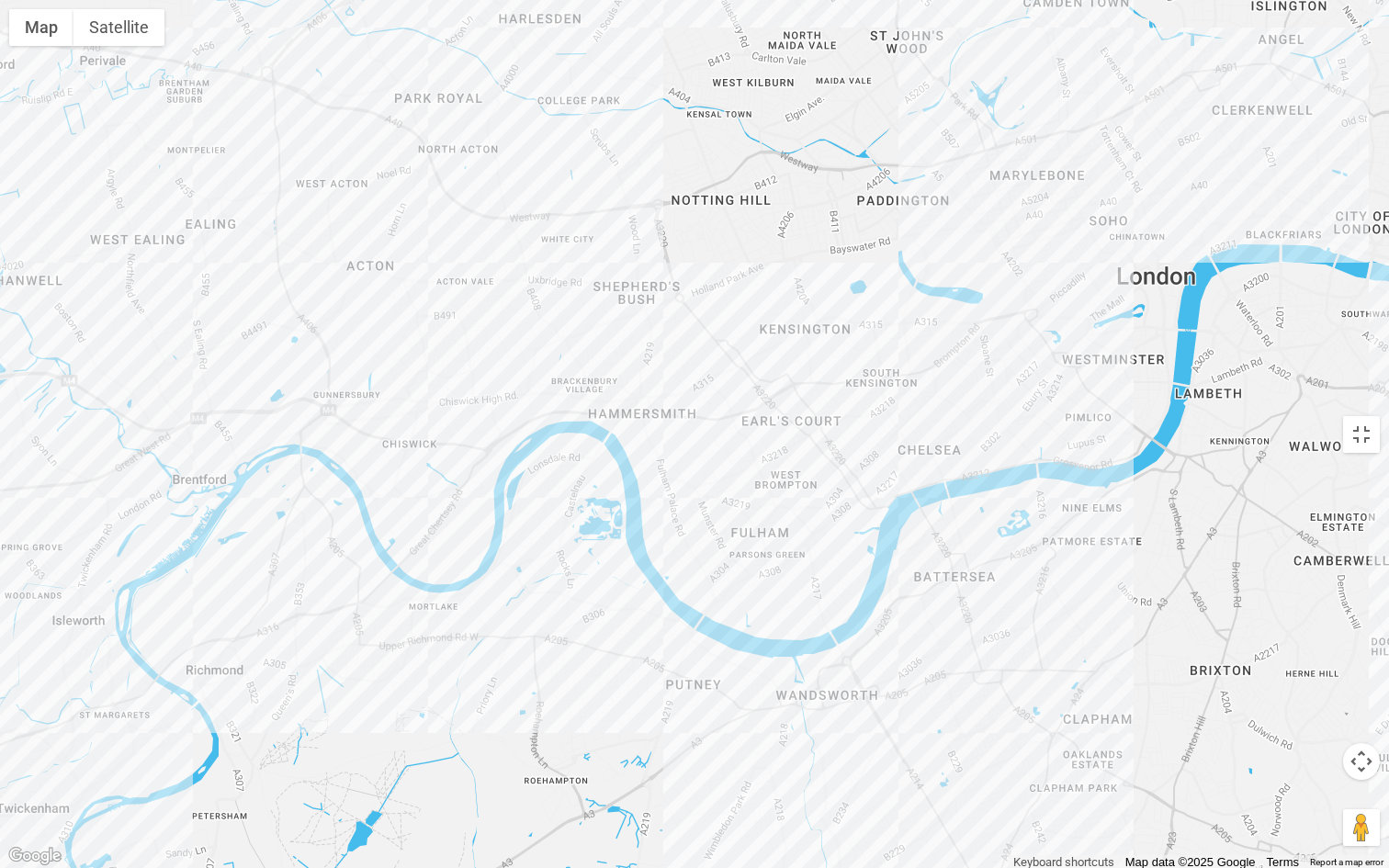 click at bounding box center (694, 434) 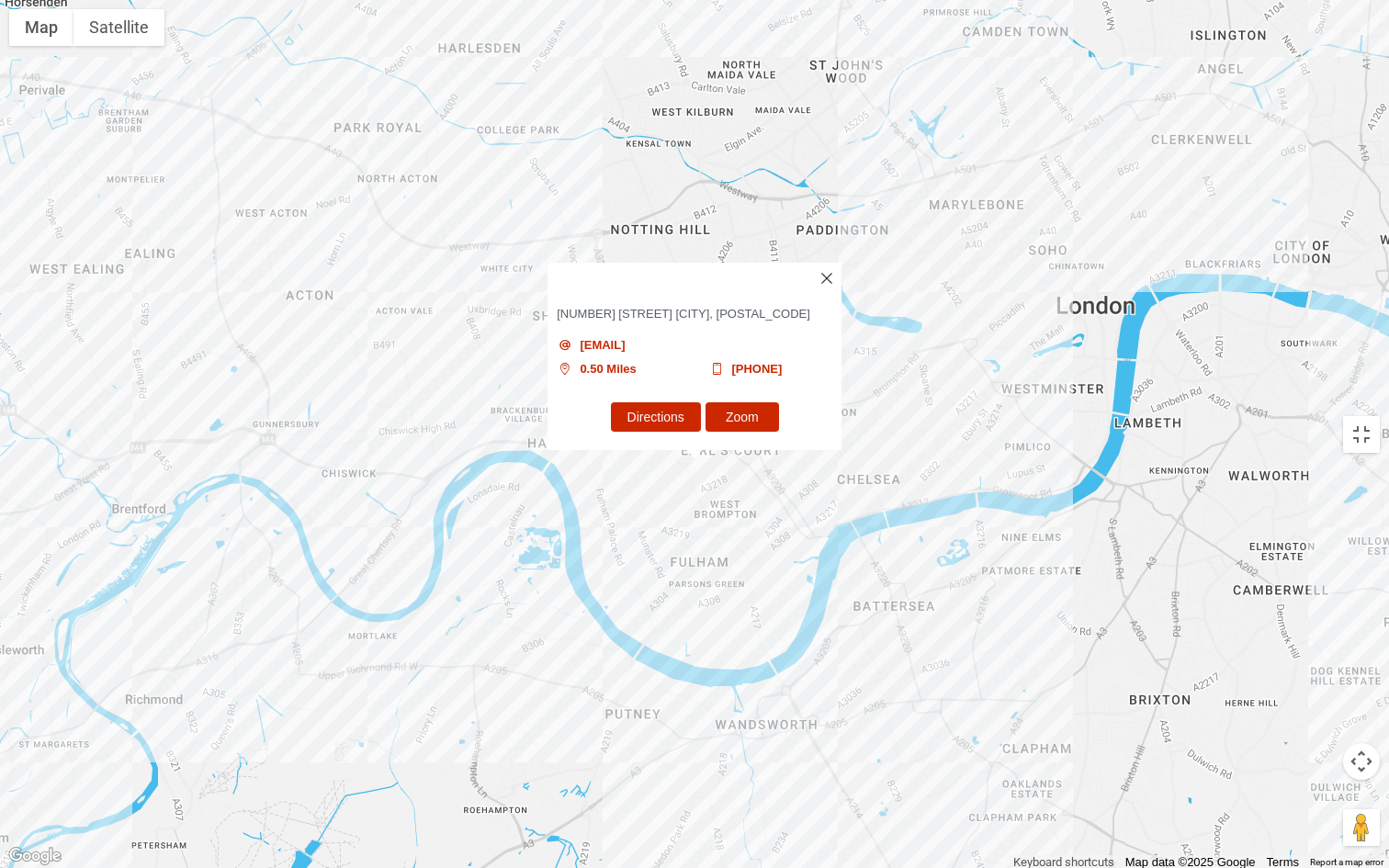 click on "Directions" at bounding box center (656, 416) 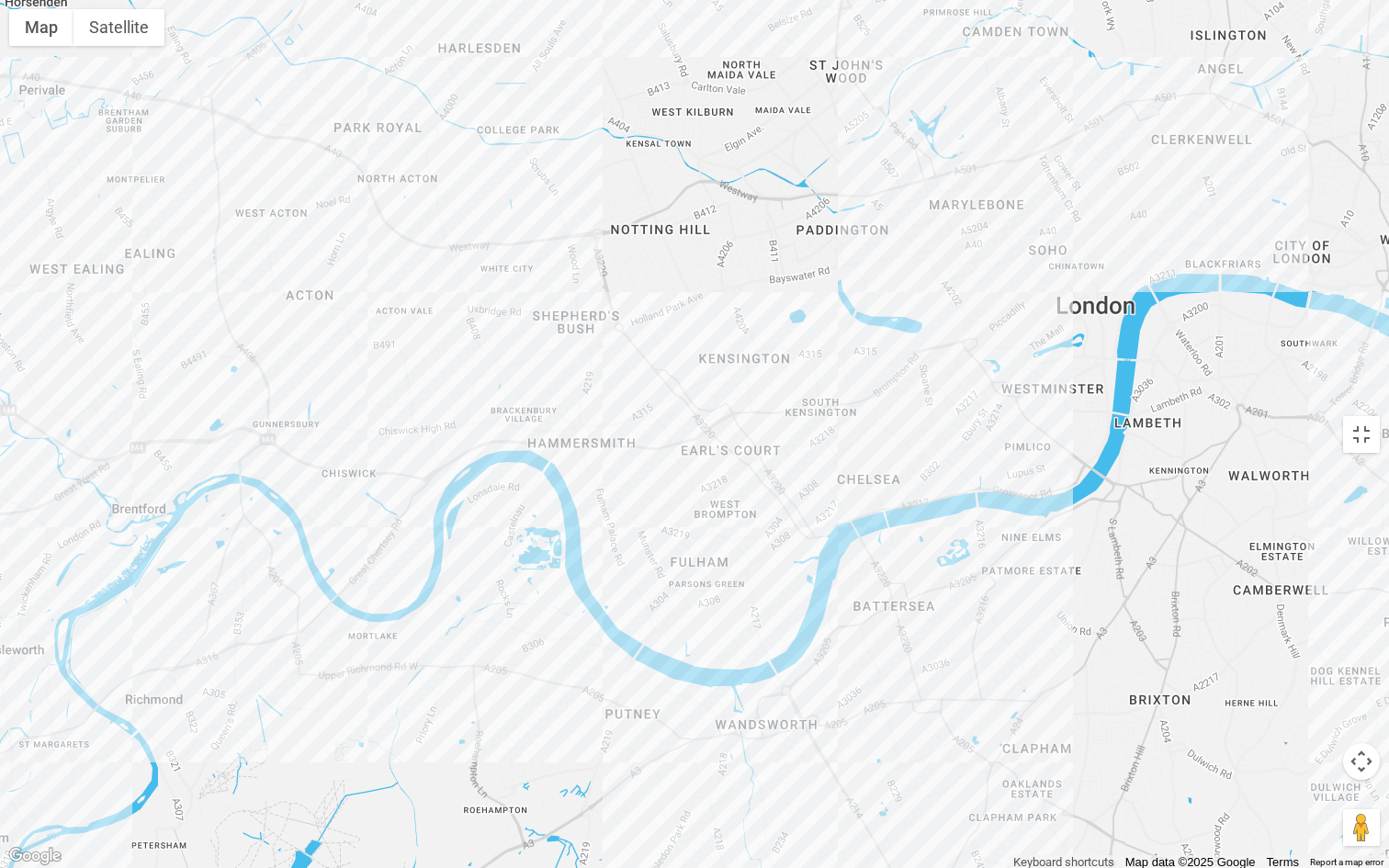 scroll, scrollTop: 1036, scrollLeft: 0, axis: vertical 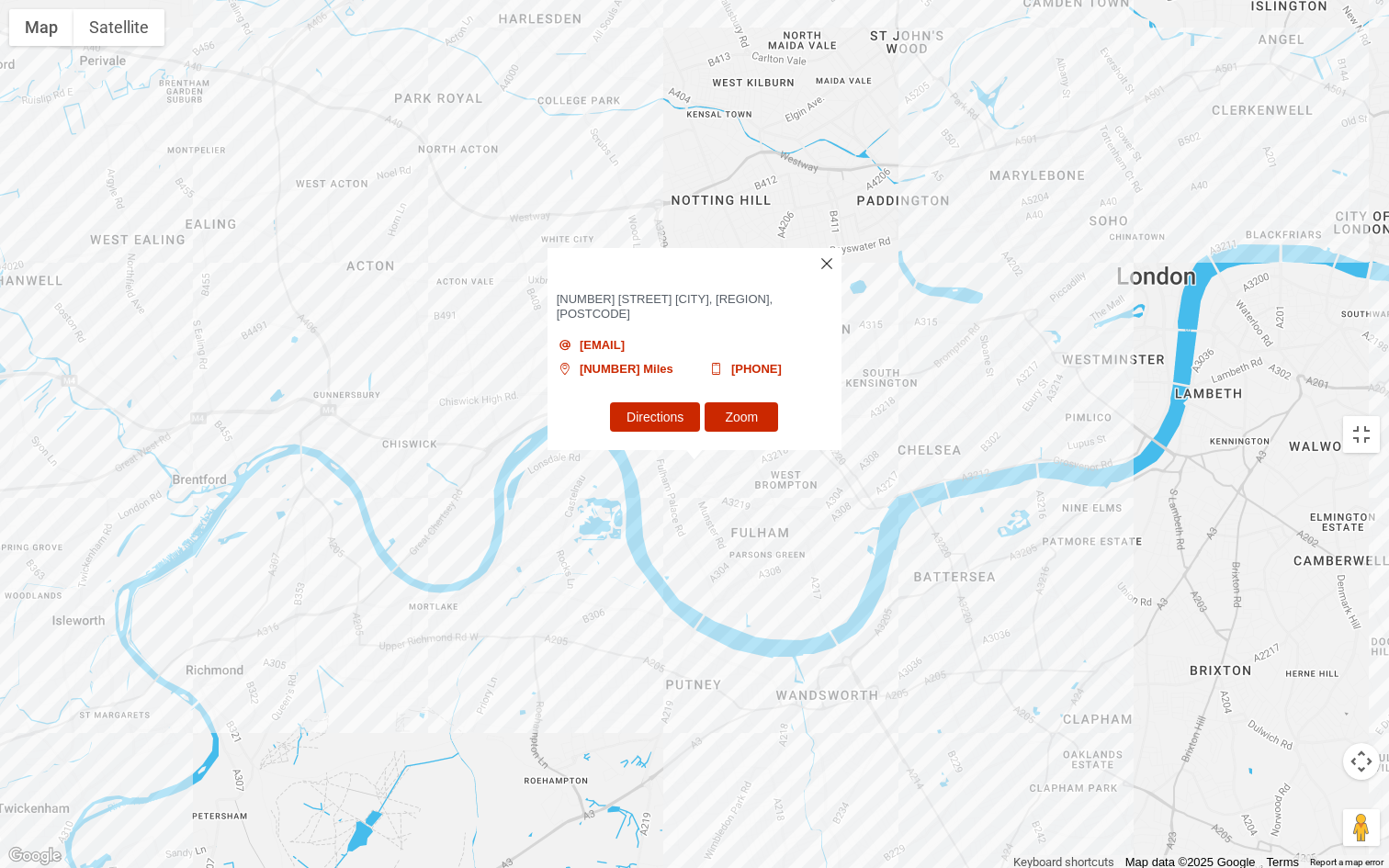 click on "MR. CARPET LTD
301 MUNSTER ROAD FULHAM, LONDON, SW6 6BJ
headoffice@mr-carpet.co.uk
0.64 Miles
020 7381 1989
Directions Zoom" at bounding box center [694, 434] 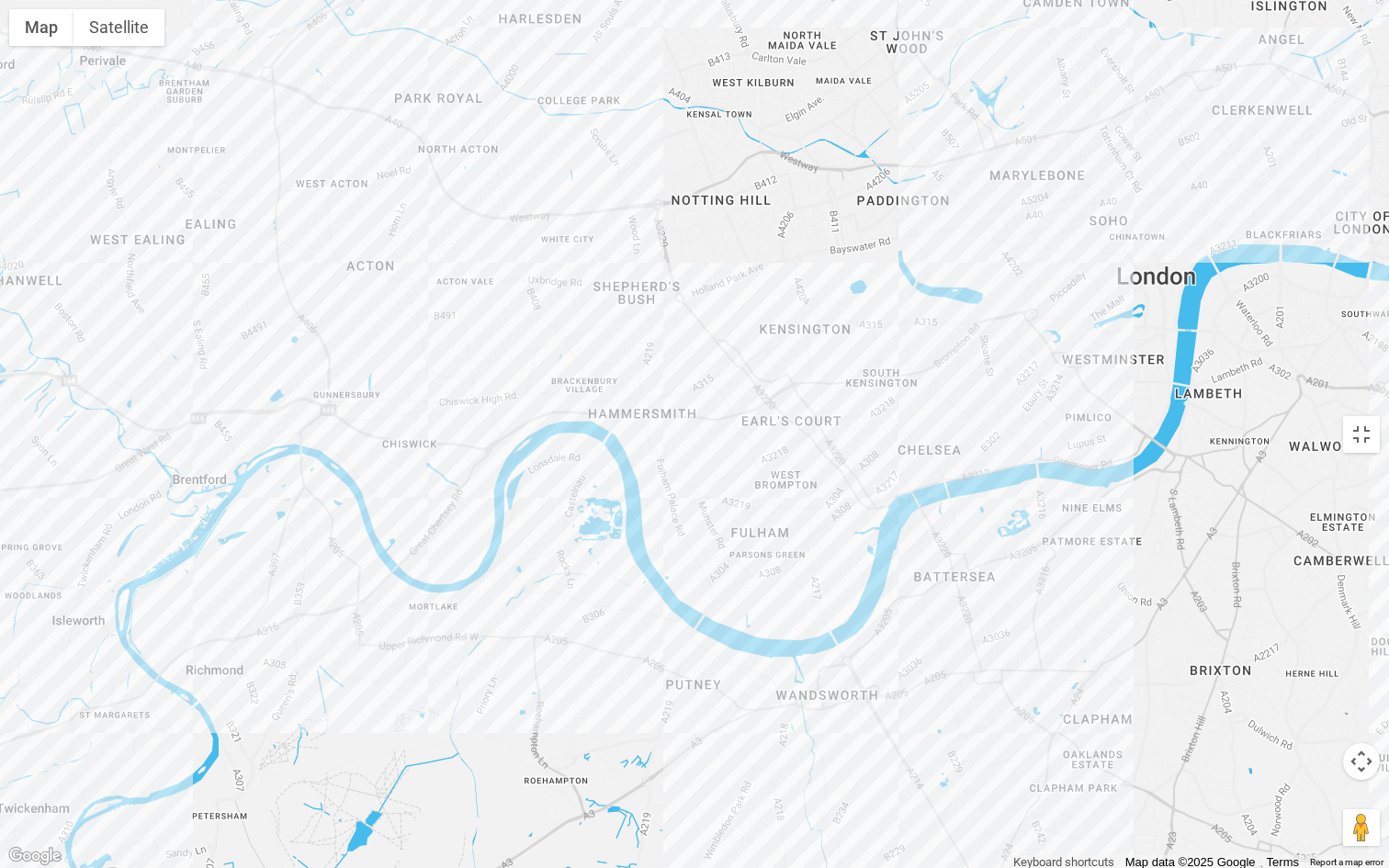 click at bounding box center [694, 434] 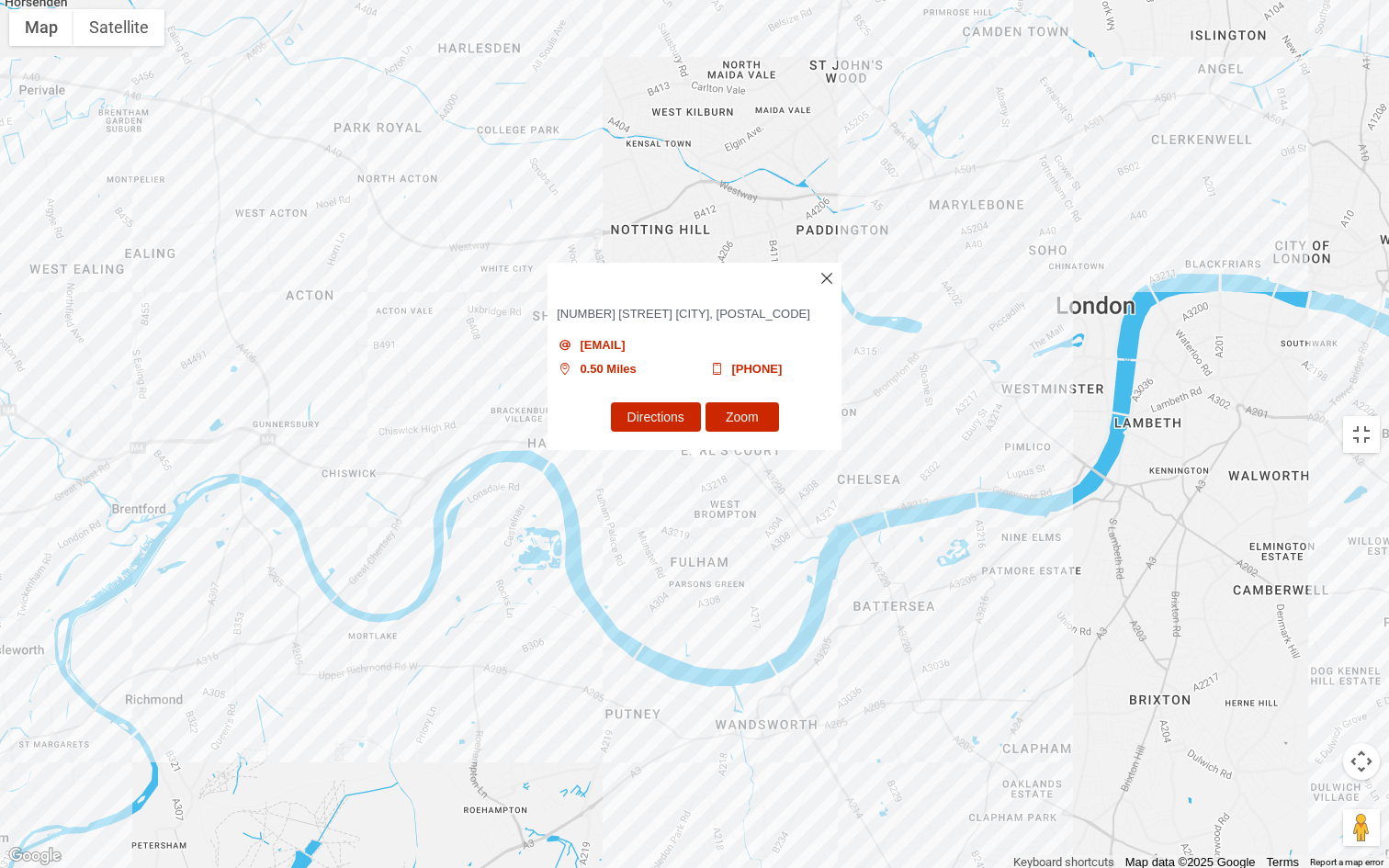 drag, startPoint x: 639, startPoint y: 315, endPoint x: 575, endPoint y: 302, distance: 65.30697 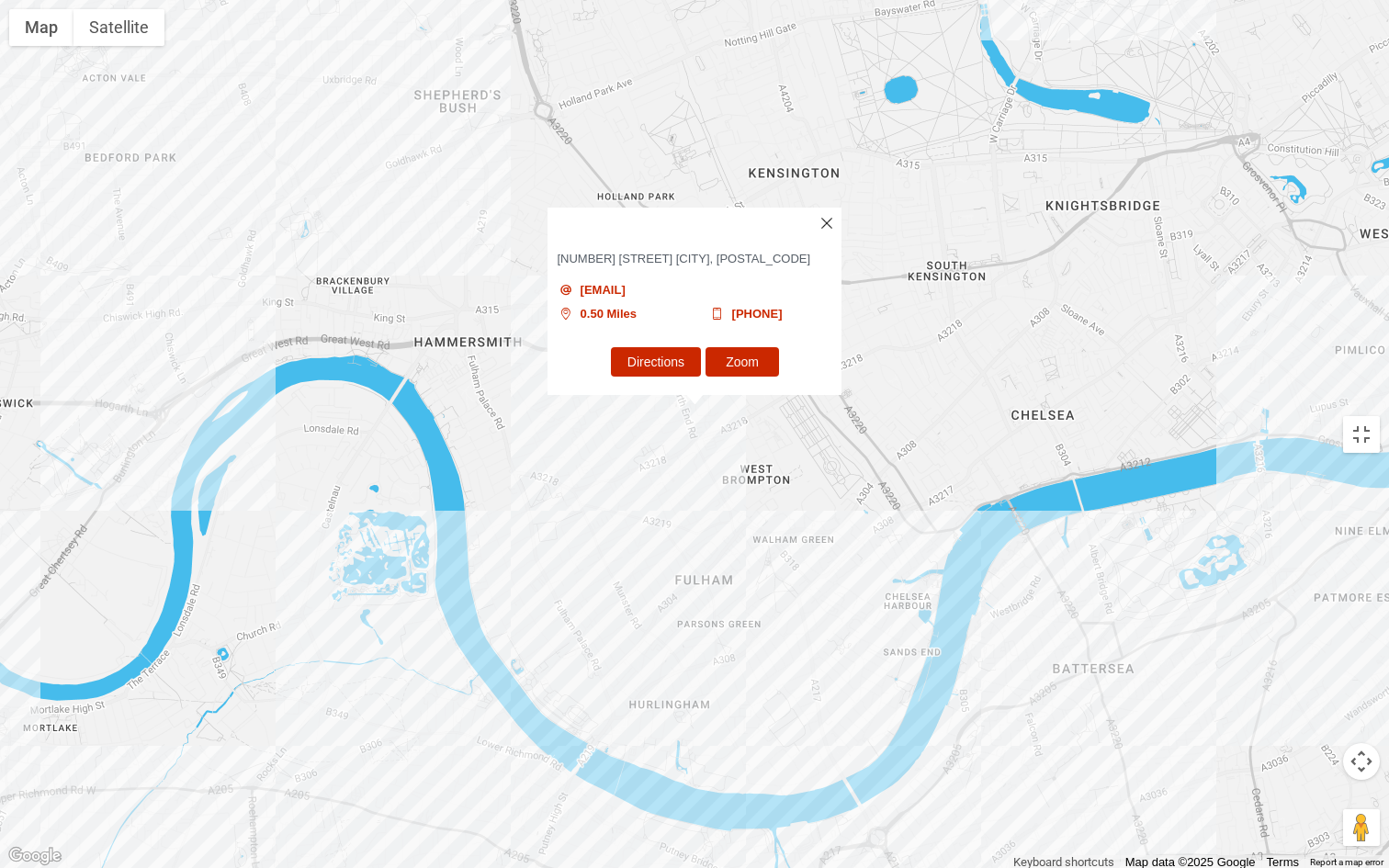 click on "Directions Zoom" at bounding box center [694, 359] 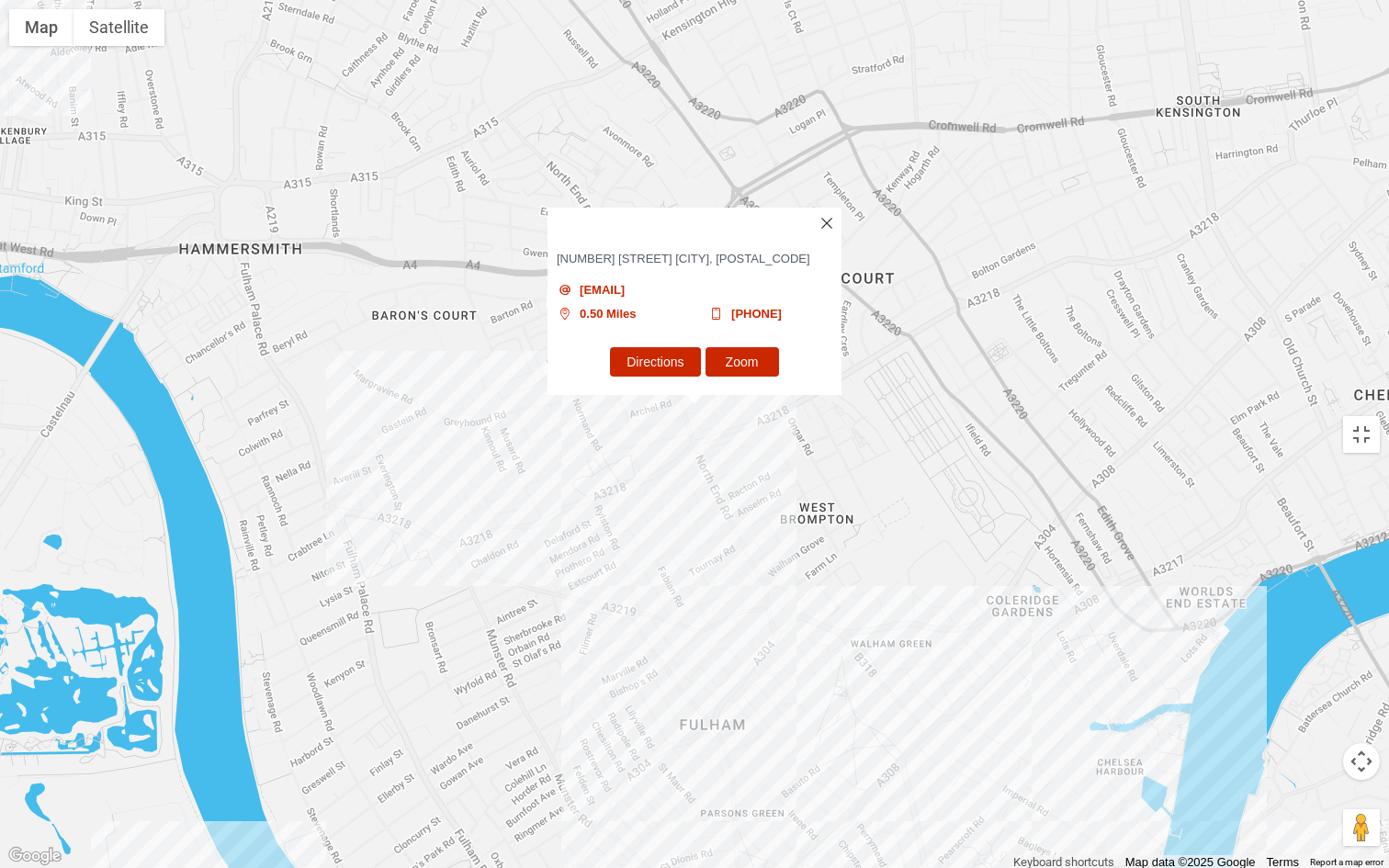 click on "Zoom" at bounding box center [742, 361] 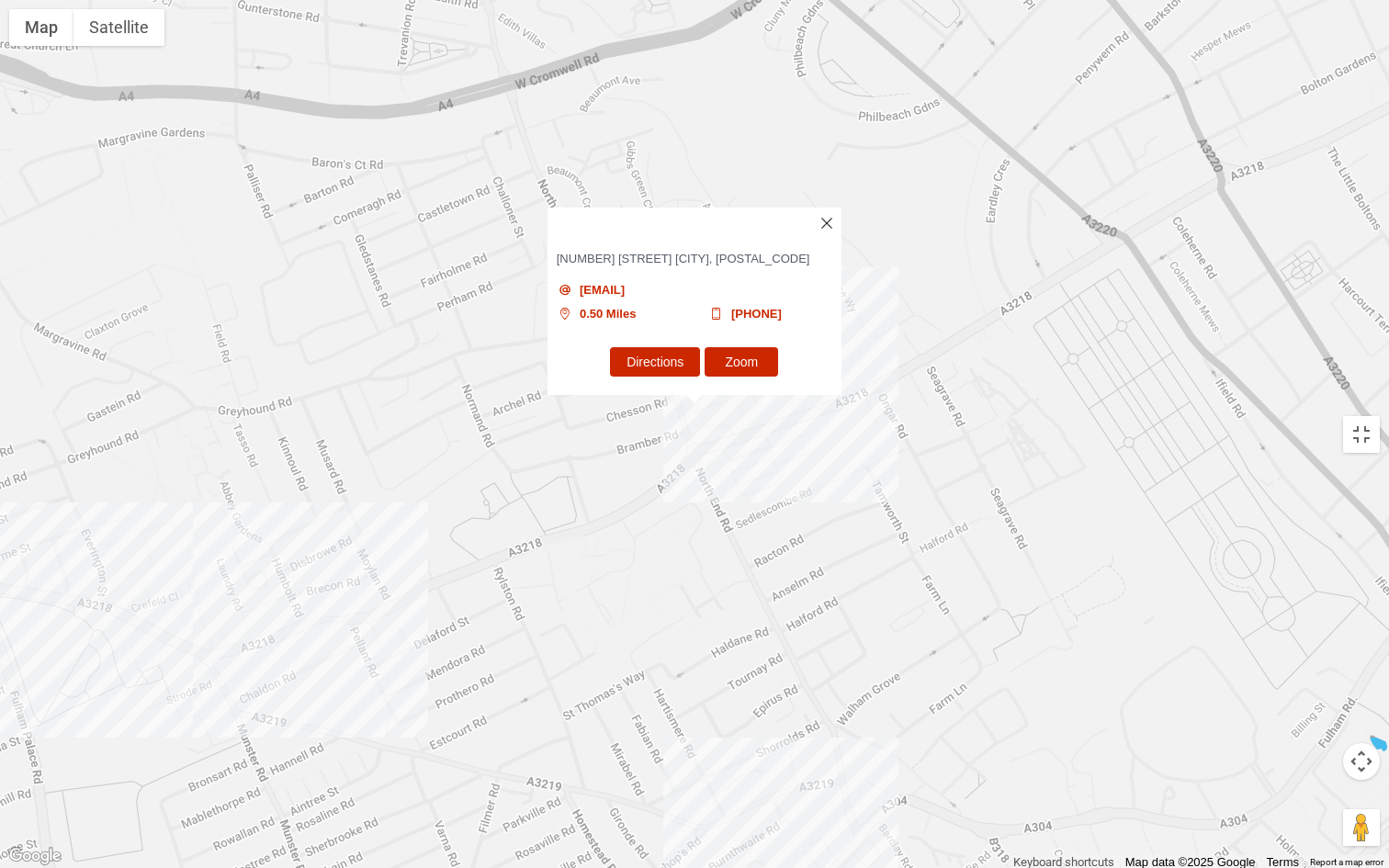 click on "AYUBI CARPETS" at bounding box center [694, 221] 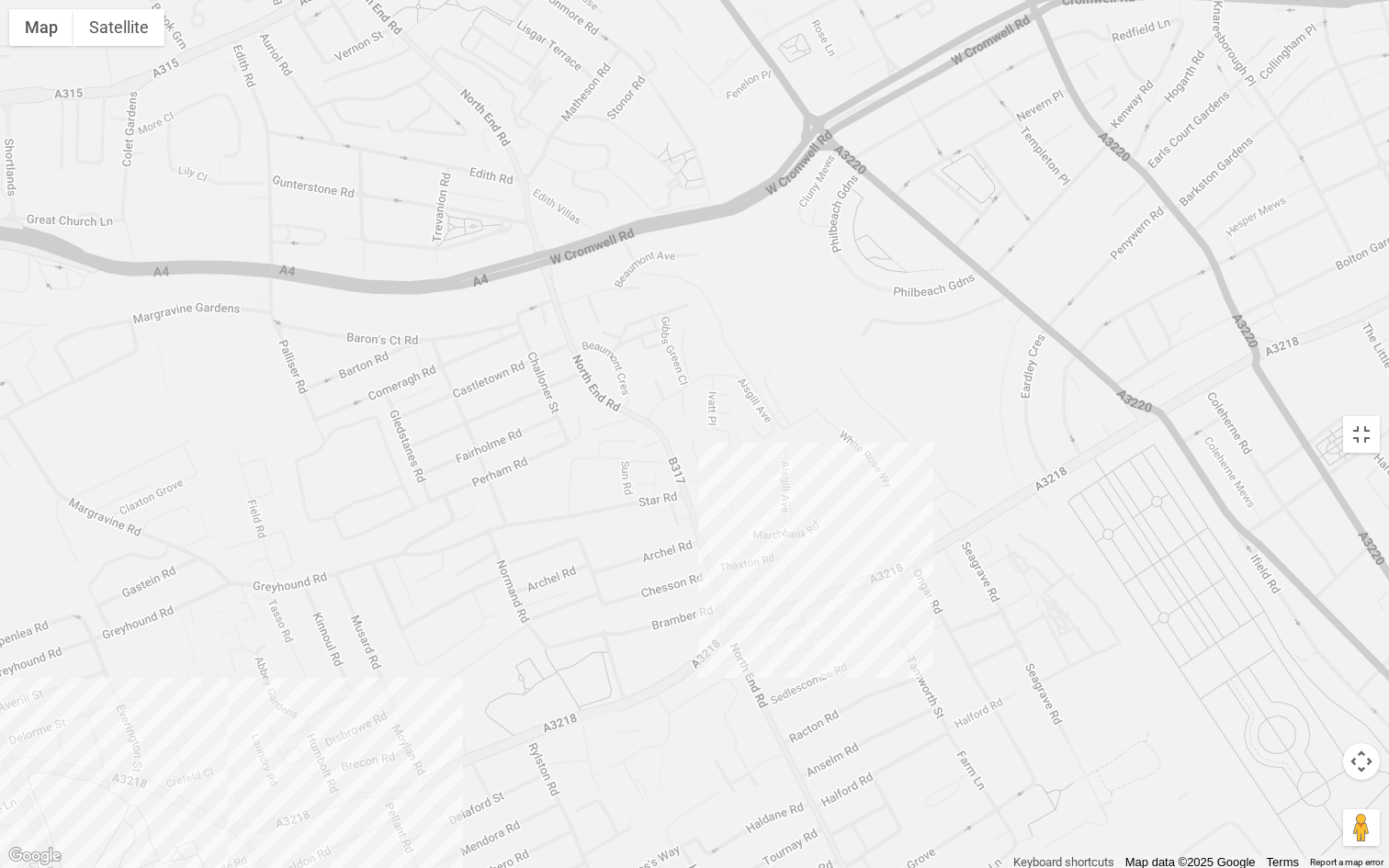 drag, startPoint x: 804, startPoint y: 241, endPoint x: 839, endPoint y: 418, distance: 180.42727 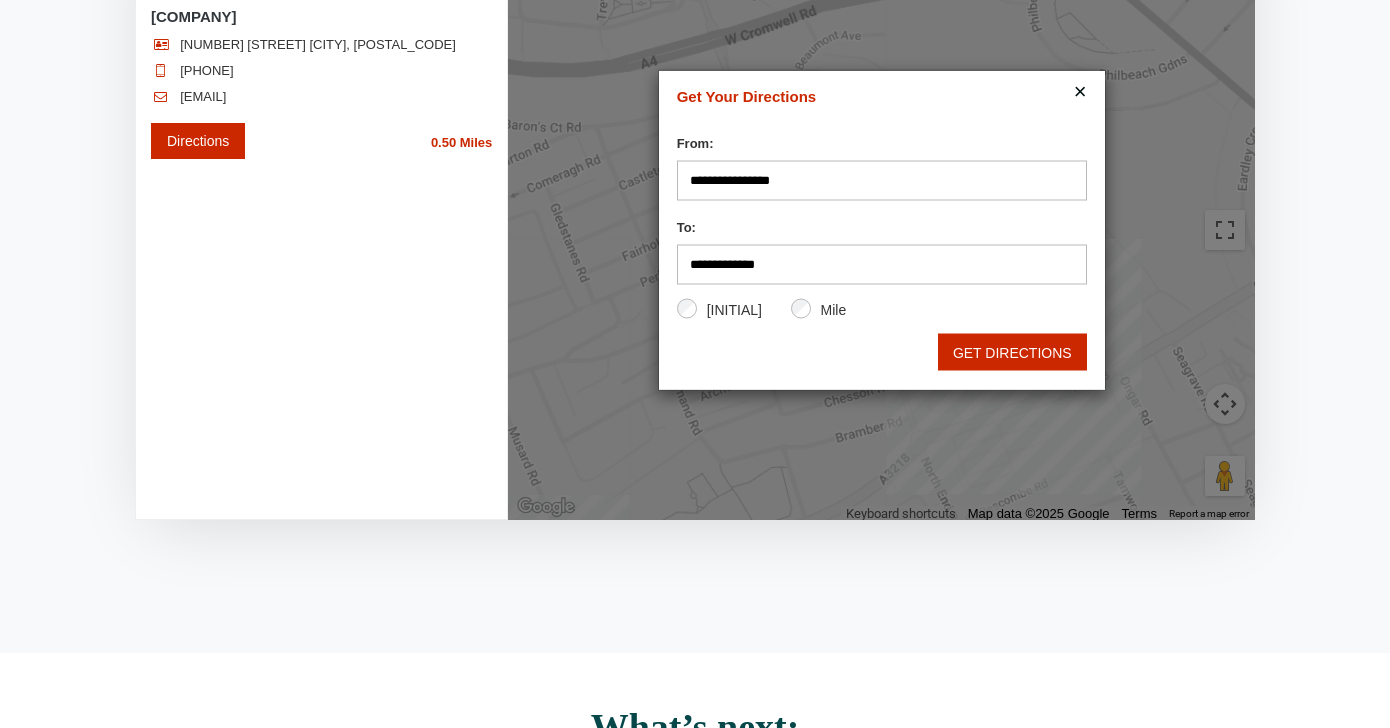 scroll, scrollTop: 342, scrollLeft: 0, axis: vertical 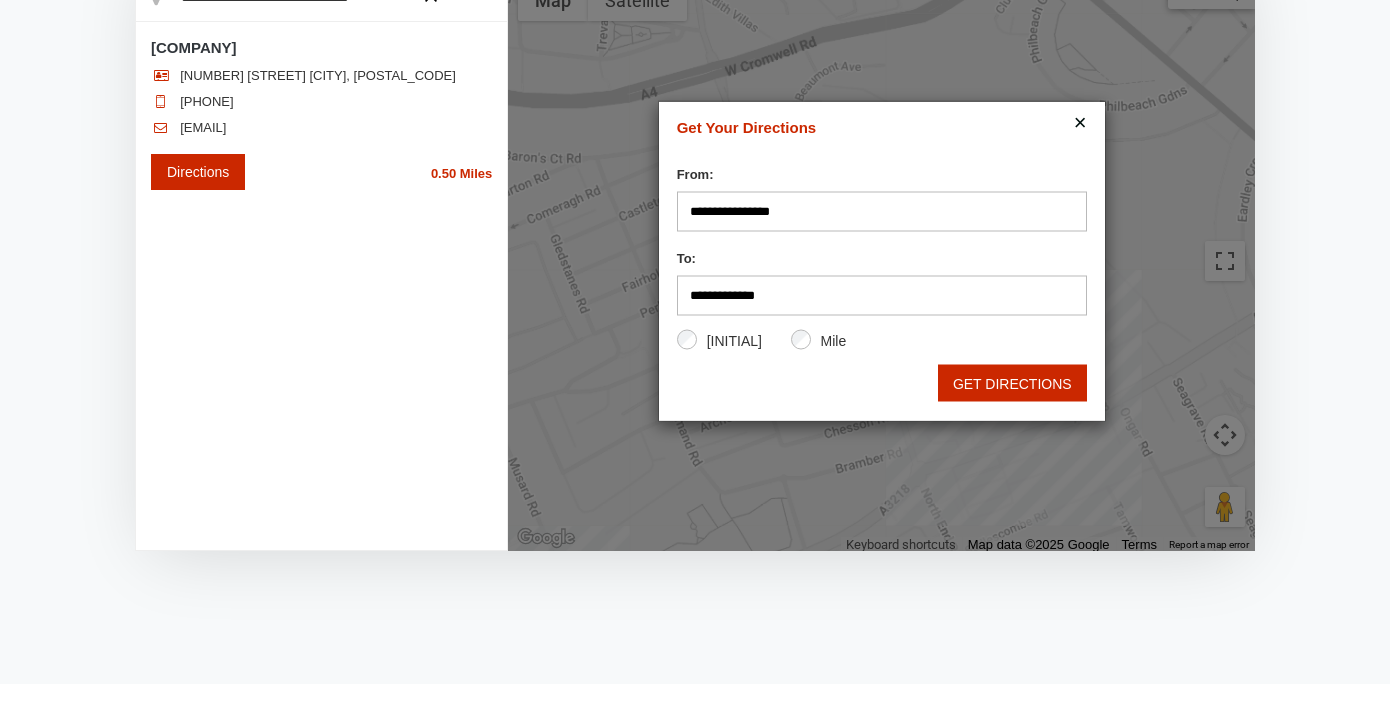 click on "**********" at bounding box center [882, 212] 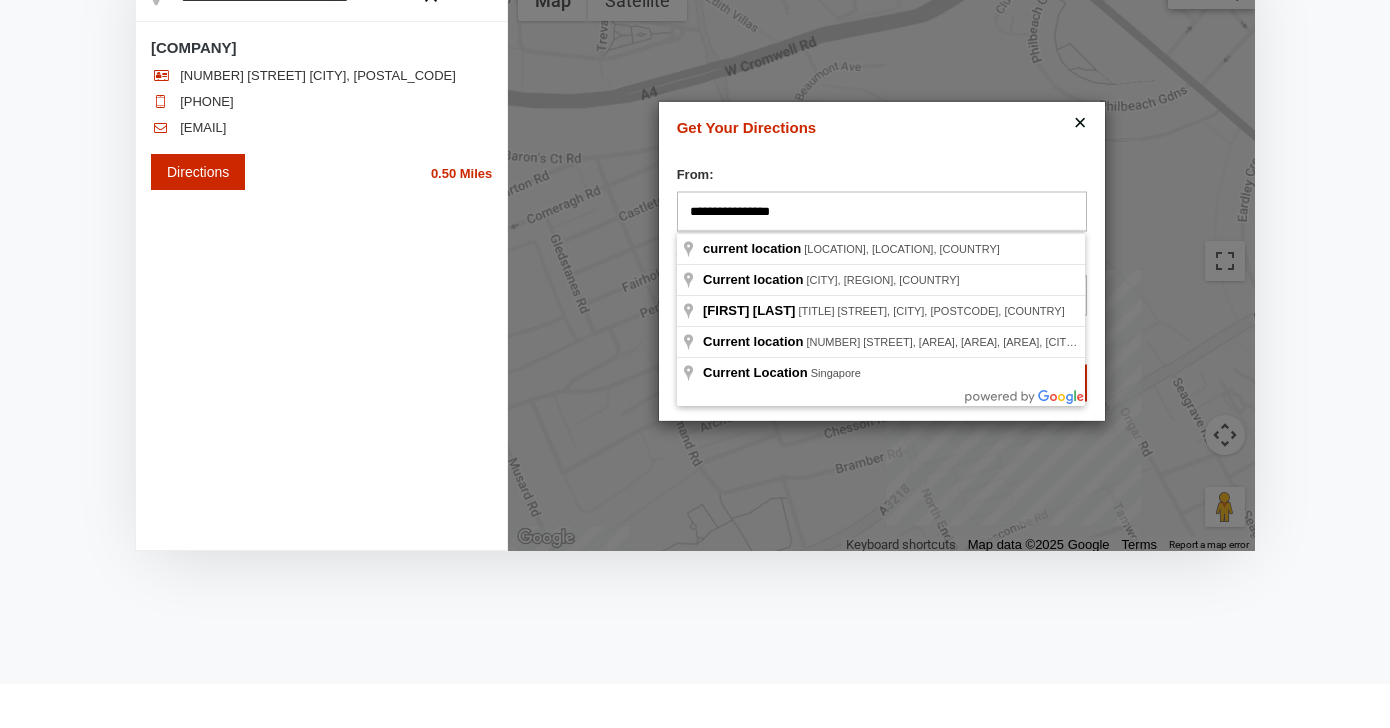 click on "**********" at bounding box center [882, 195] 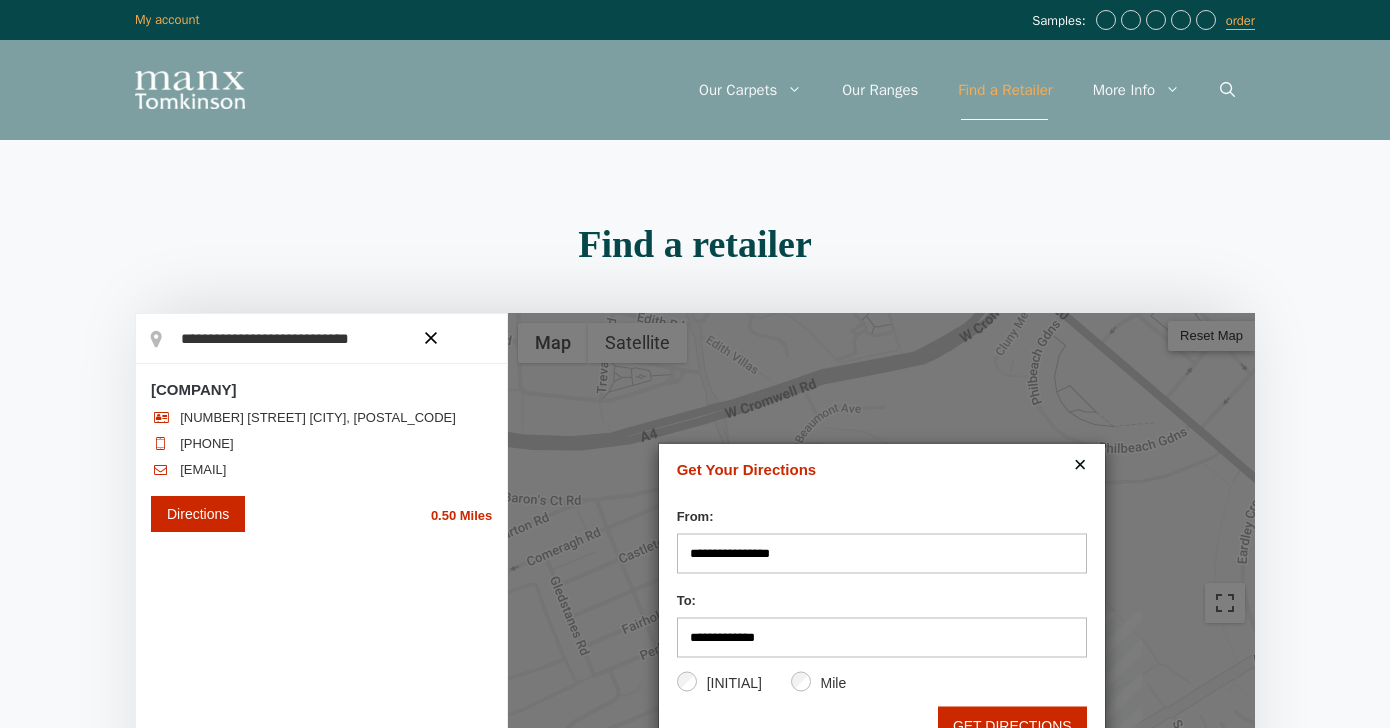 scroll, scrollTop: 0, scrollLeft: 0, axis: both 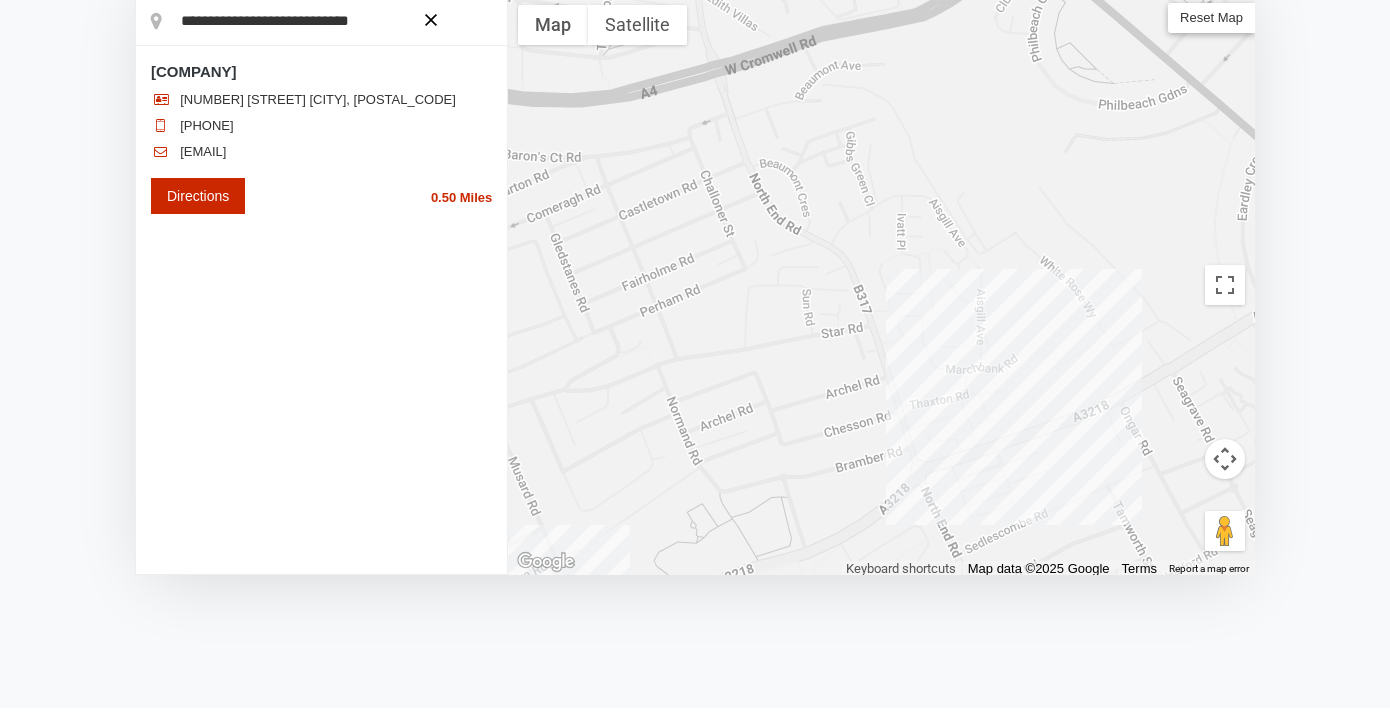 drag, startPoint x: 1172, startPoint y: 442, endPoint x: 1164, endPoint y: 187, distance: 255.12546 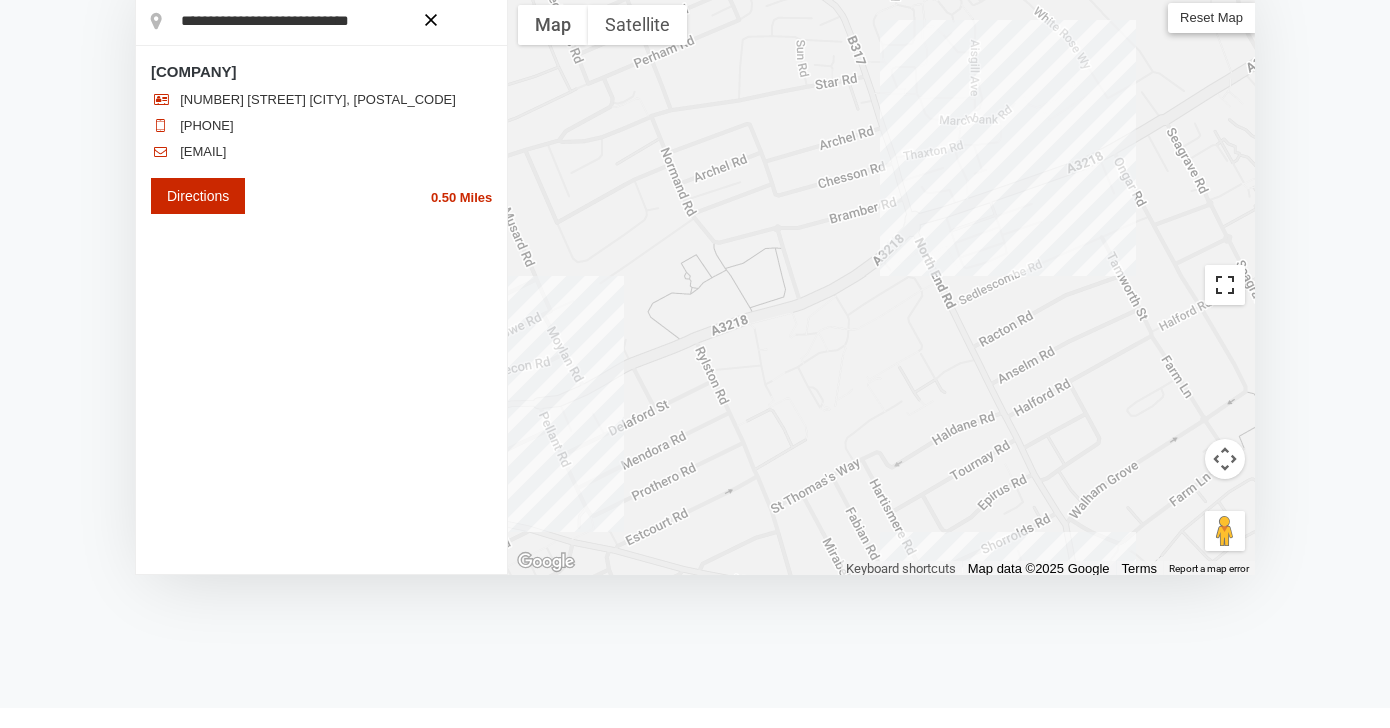 click at bounding box center [1225, 285] 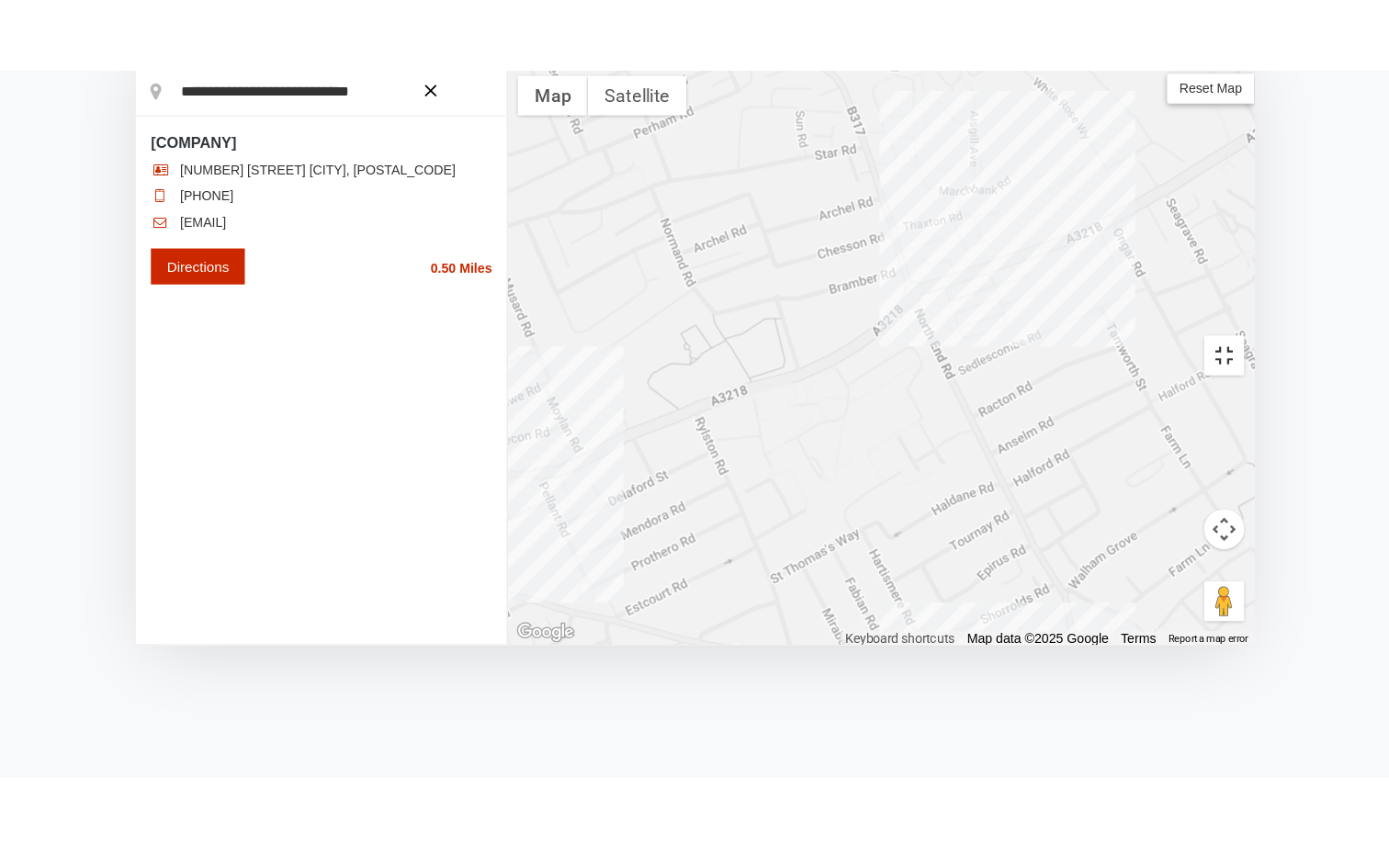 scroll, scrollTop: 0, scrollLeft: 0, axis: both 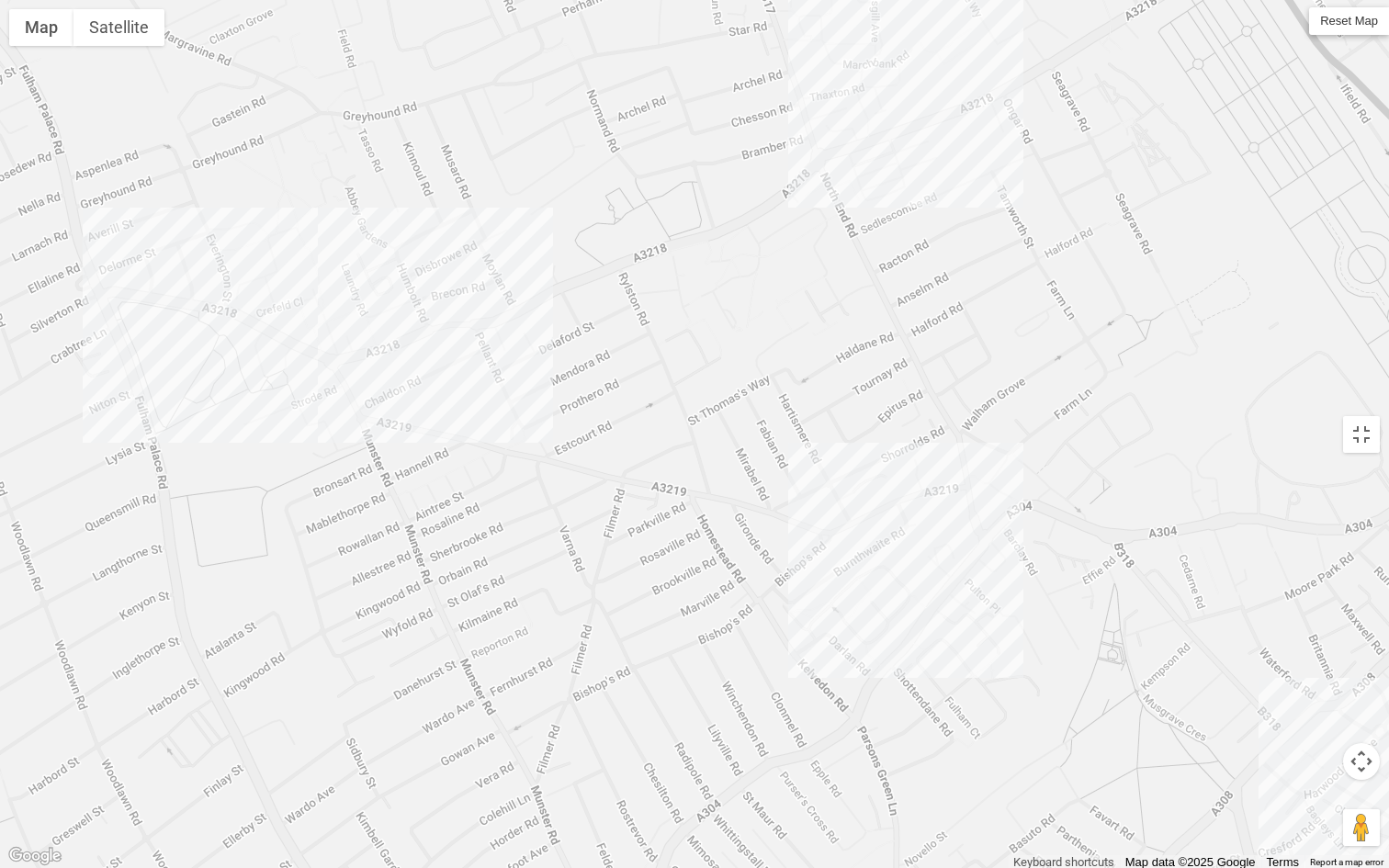 drag, startPoint x: 1022, startPoint y: 566, endPoint x: 1243, endPoint y: 385, distance: 285.661 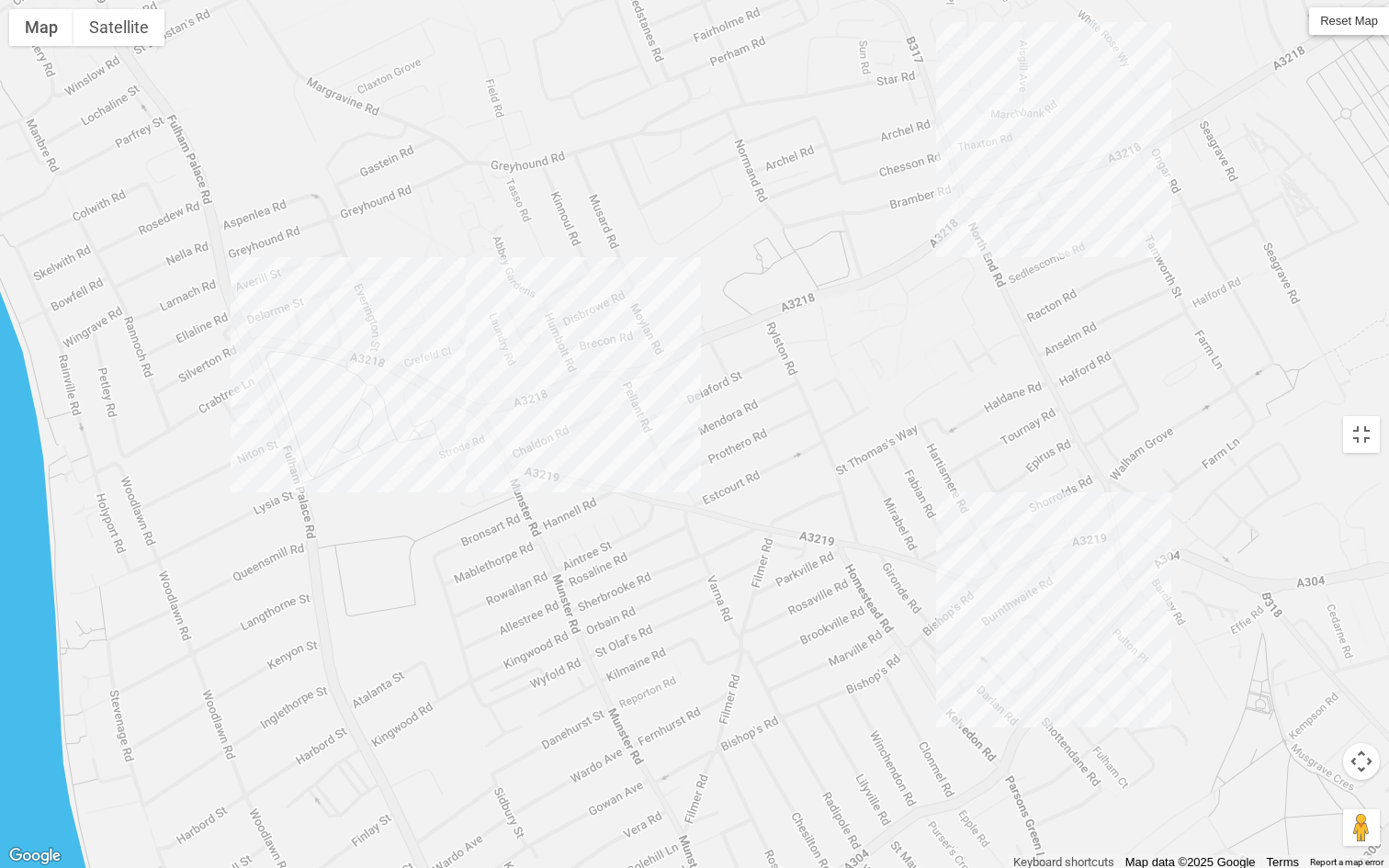 click at bounding box center (694, 434) 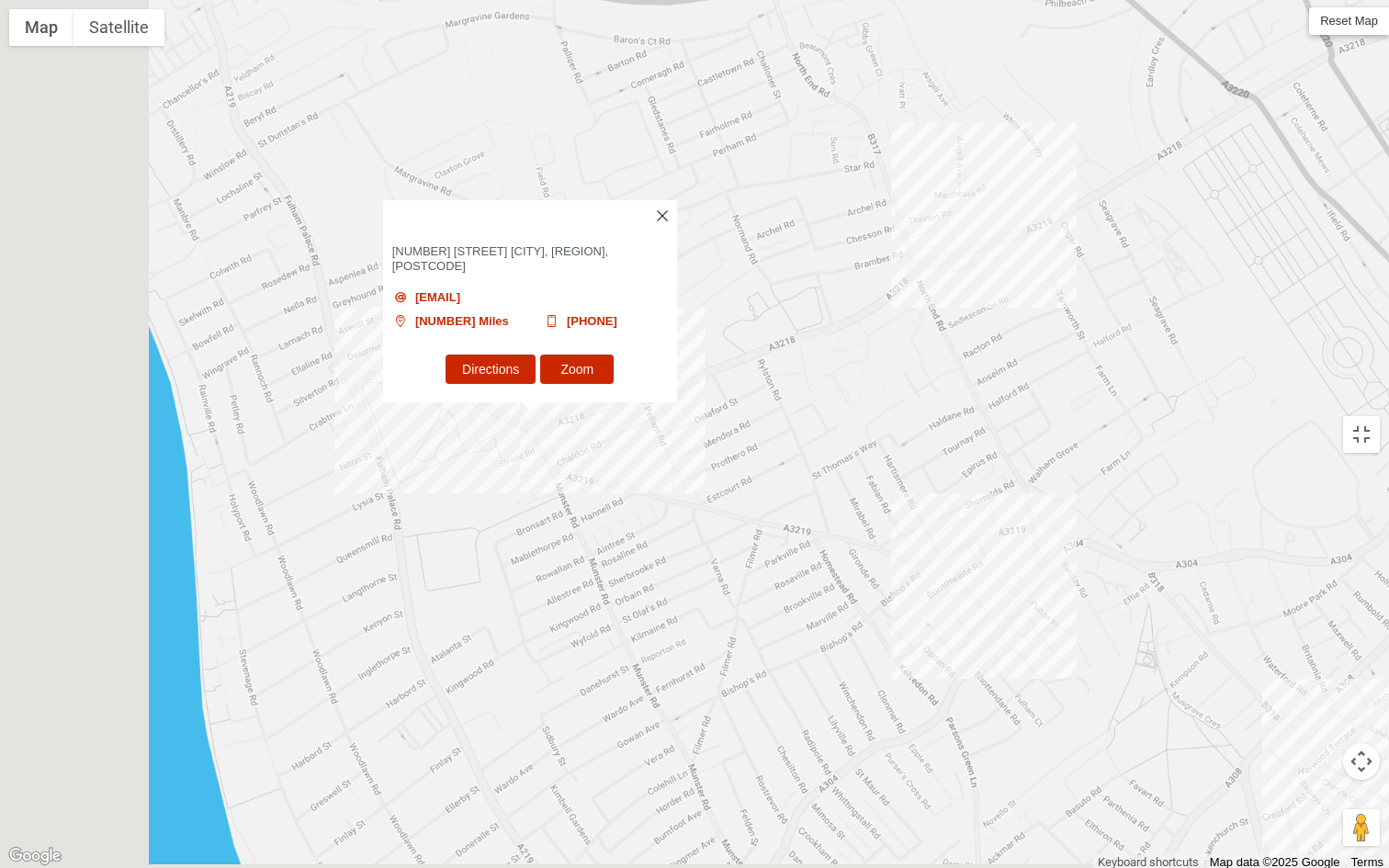 scroll, scrollTop: 37, scrollLeft: 0, axis: vertical 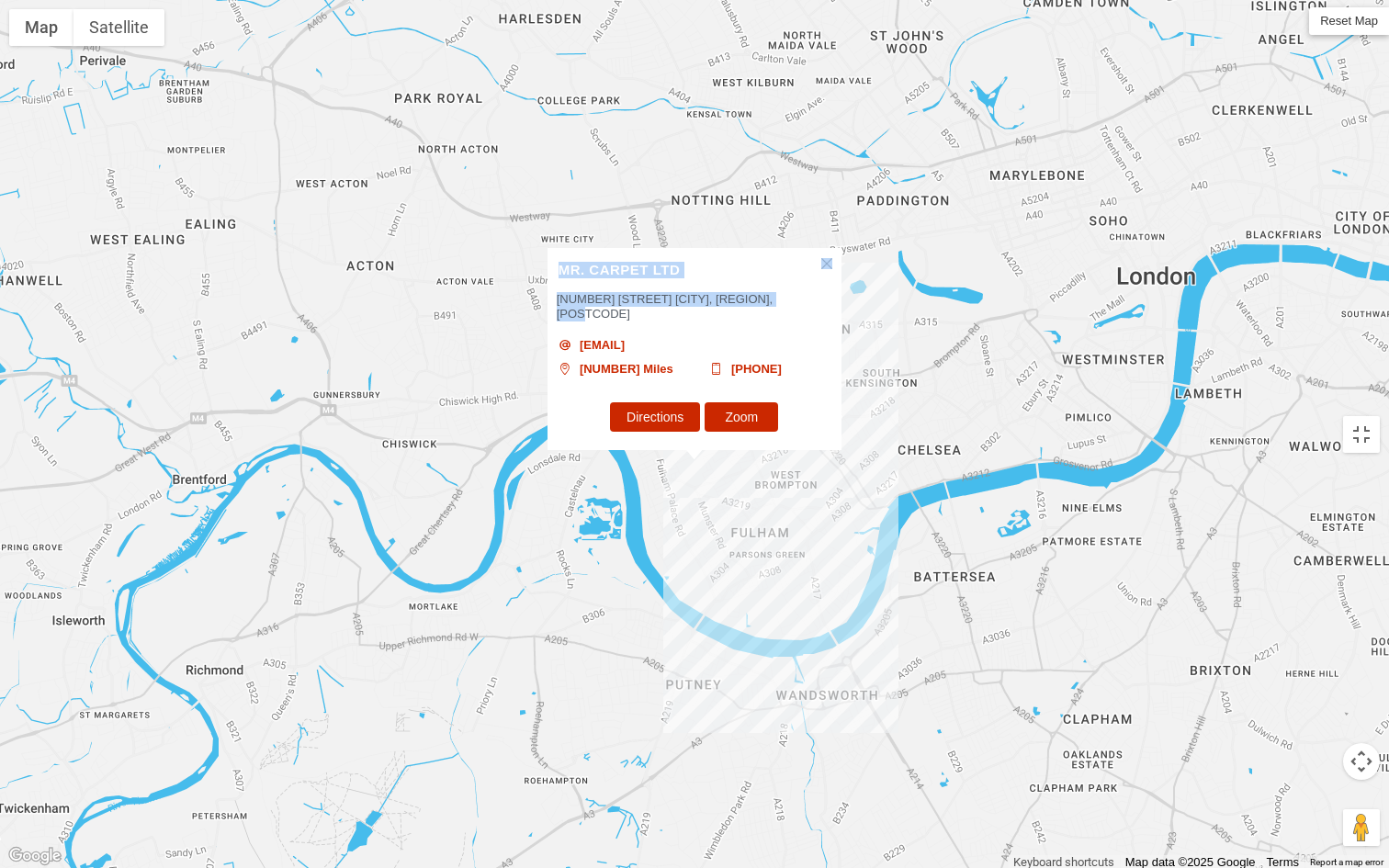 drag, startPoint x: 590, startPoint y: 318, endPoint x: 543, endPoint y: 265, distance: 70.83784 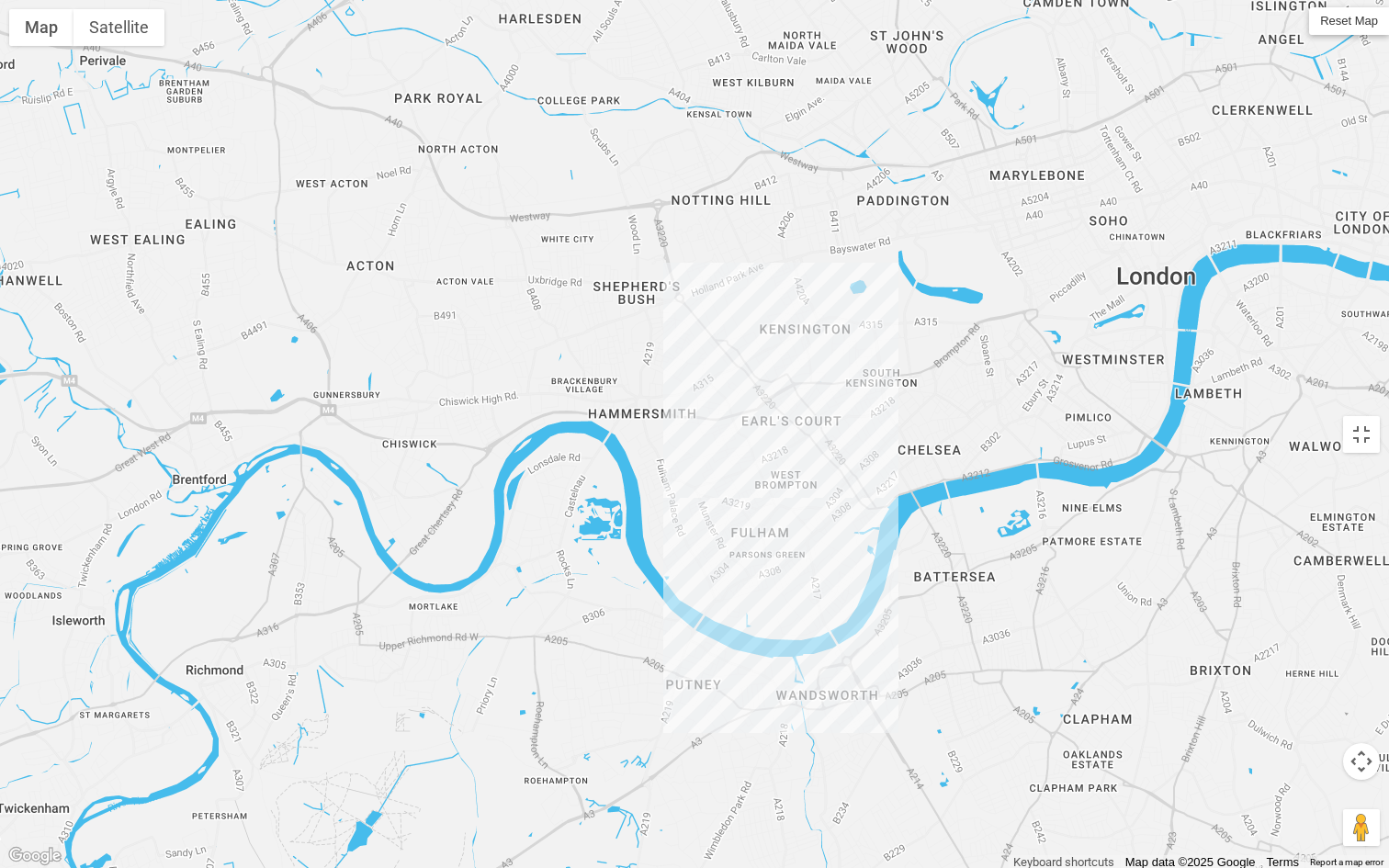 copy on "MR. CARPET LTD
301 MUNSTER ROAD FULHAM, LONDON, SW6 6BJ" 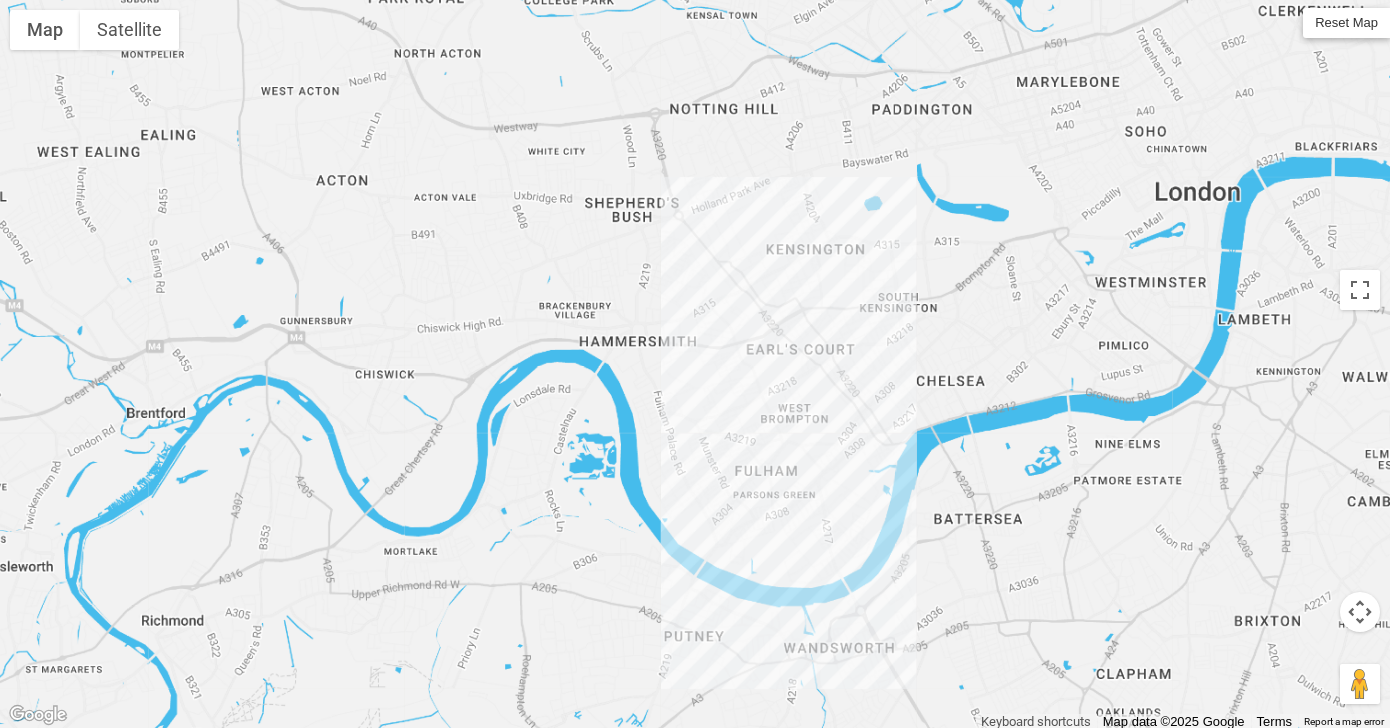 scroll, scrollTop: 138, scrollLeft: 0, axis: vertical 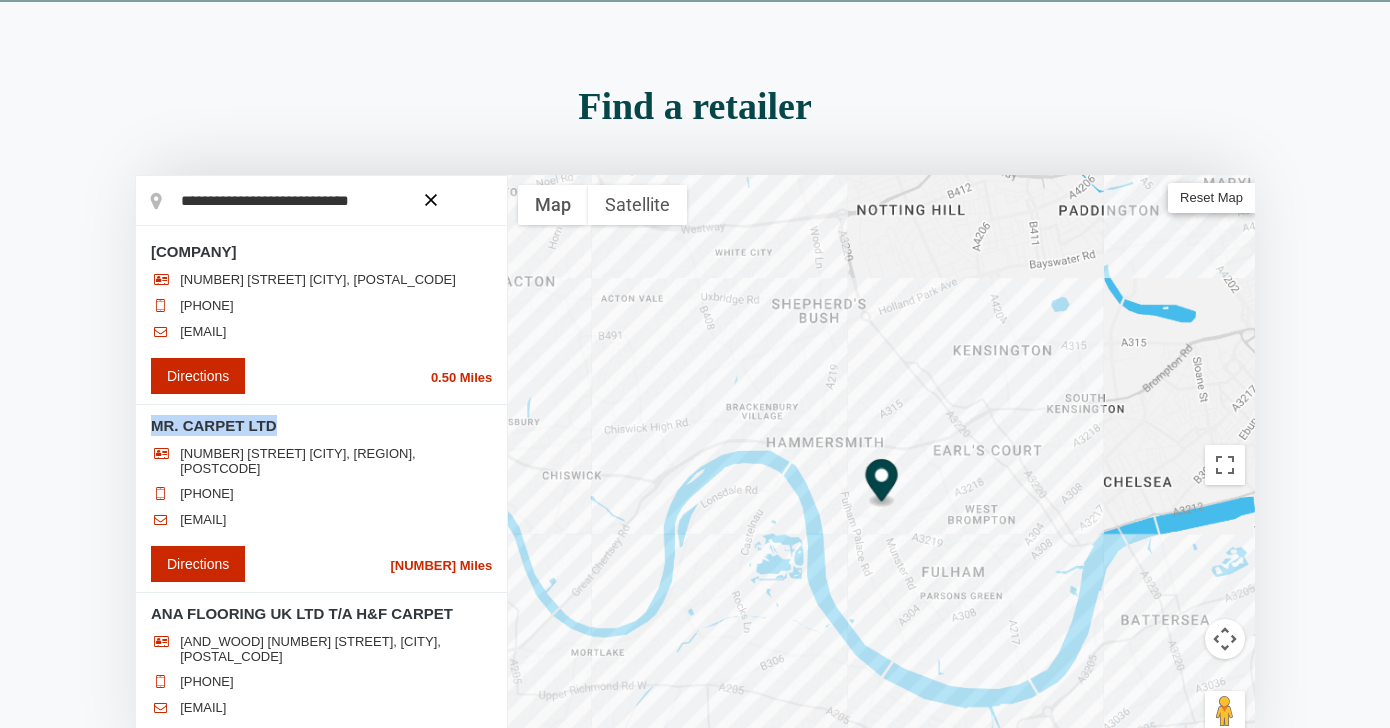 drag, startPoint x: 278, startPoint y: 438, endPoint x: 152, endPoint y: 442, distance: 126.06348 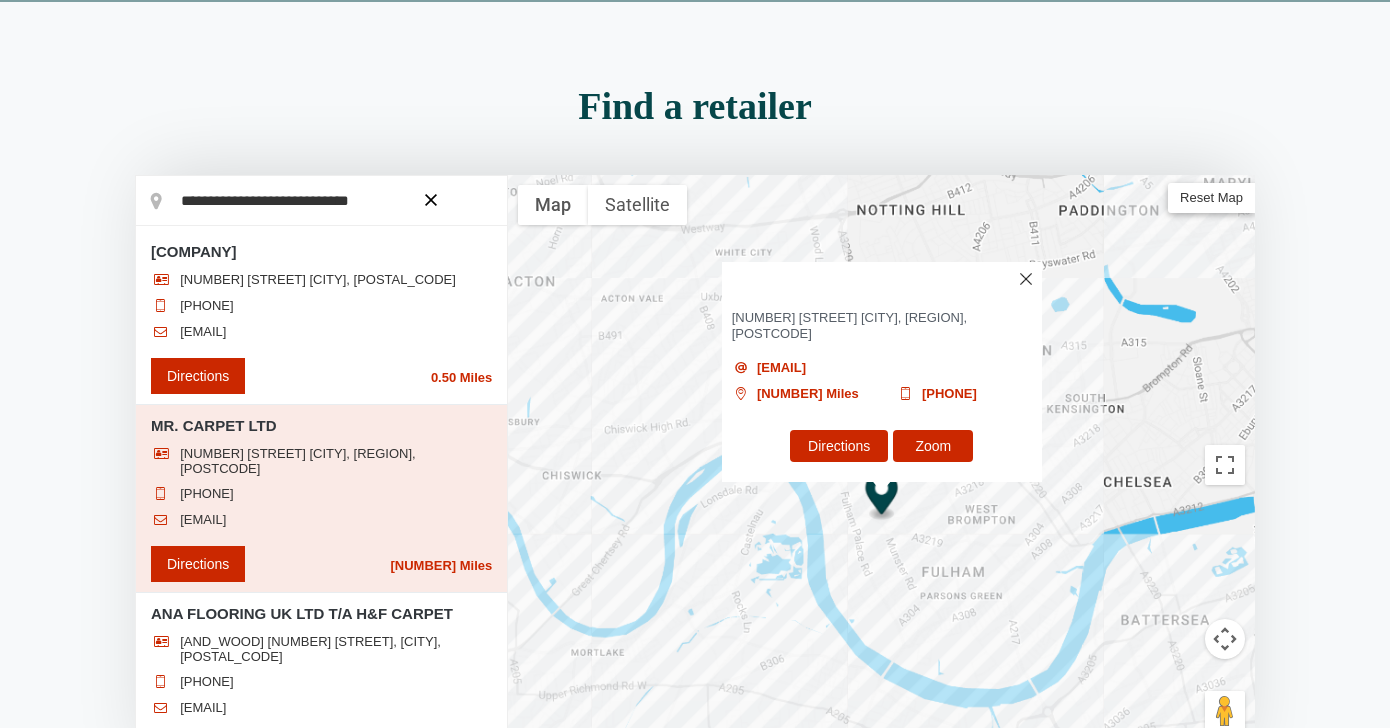 copy on "MR. CARPET LTD" 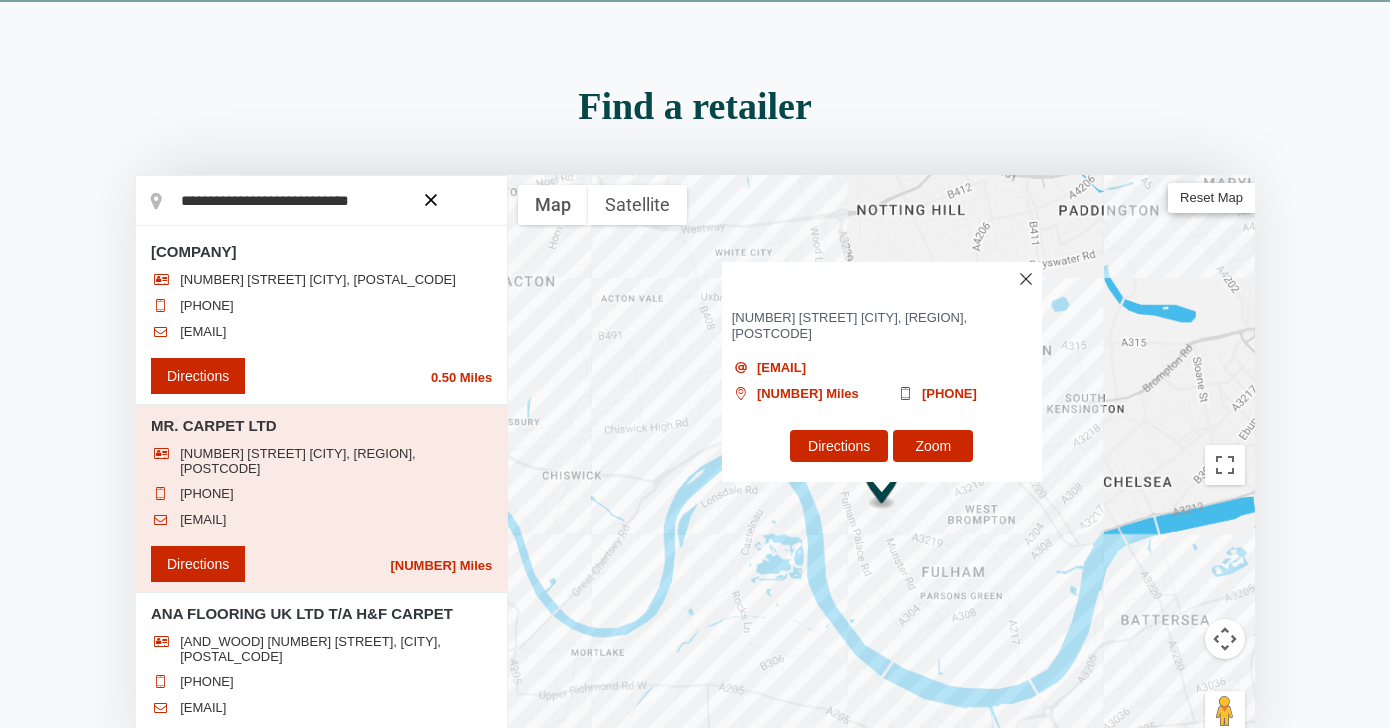 click on "MR. CARPET LTD
301 MUNSTER ROAD FULHAM, LONDON, SW6 6BJ
020 7381 1989
headoffice@mr-carpet.co.uk
Directions
0.64 Miles" at bounding box center [321, 498] 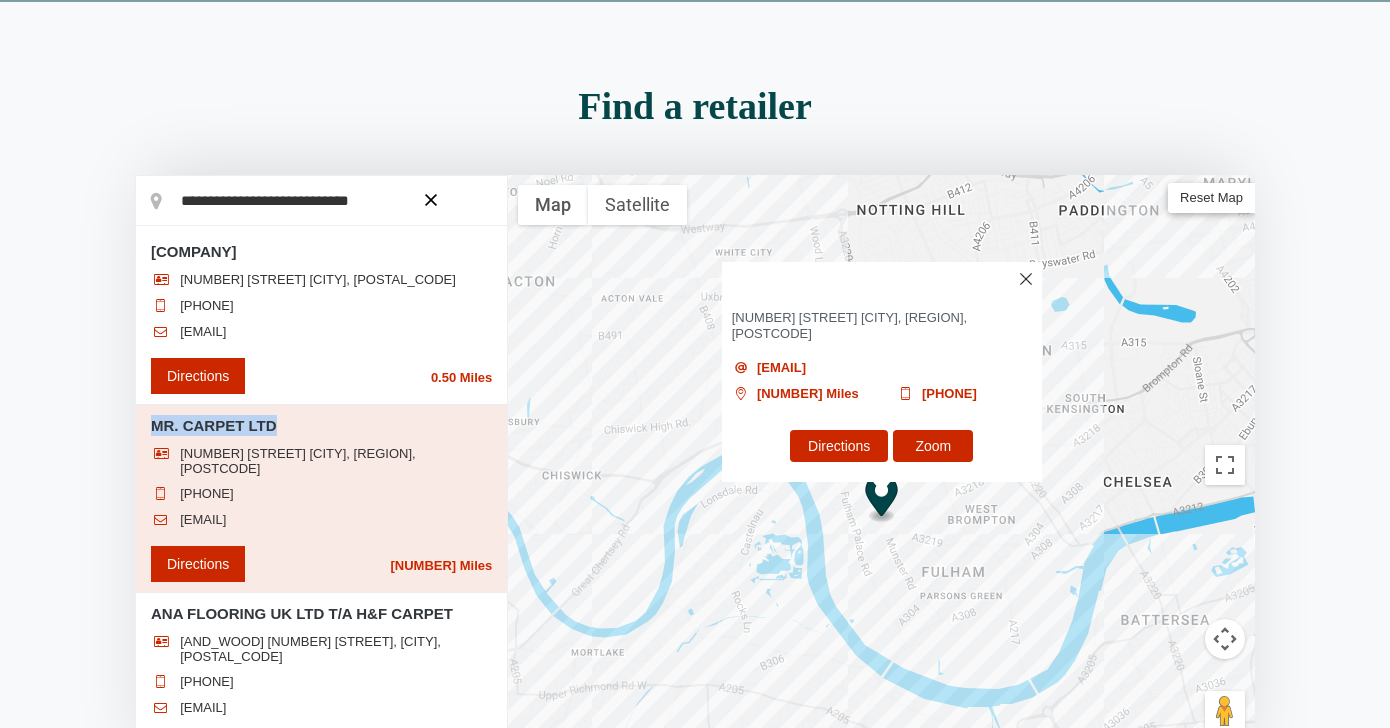 drag, startPoint x: 282, startPoint y: 441, endPoint x: 149, endPoint y: 440, distance: 133.00375 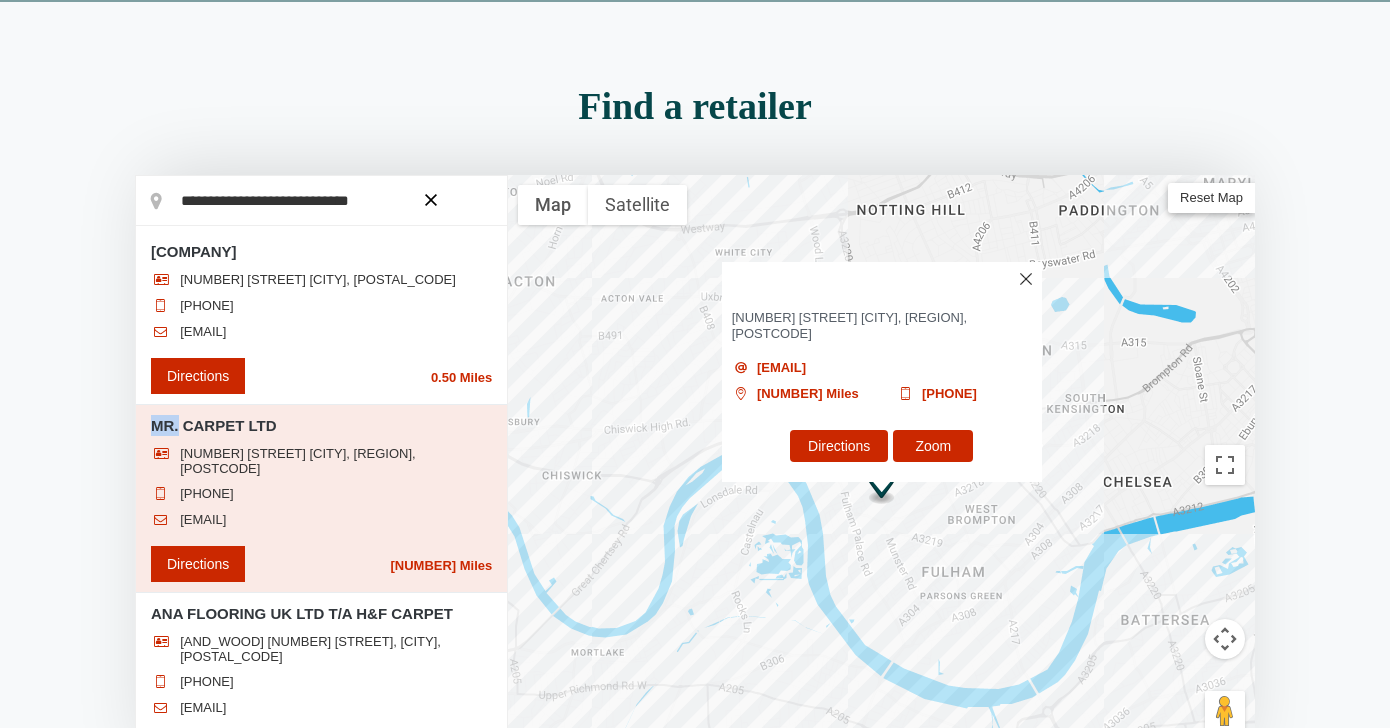 click on "MR. CARPET LTD" at bounding box center [321, 425] 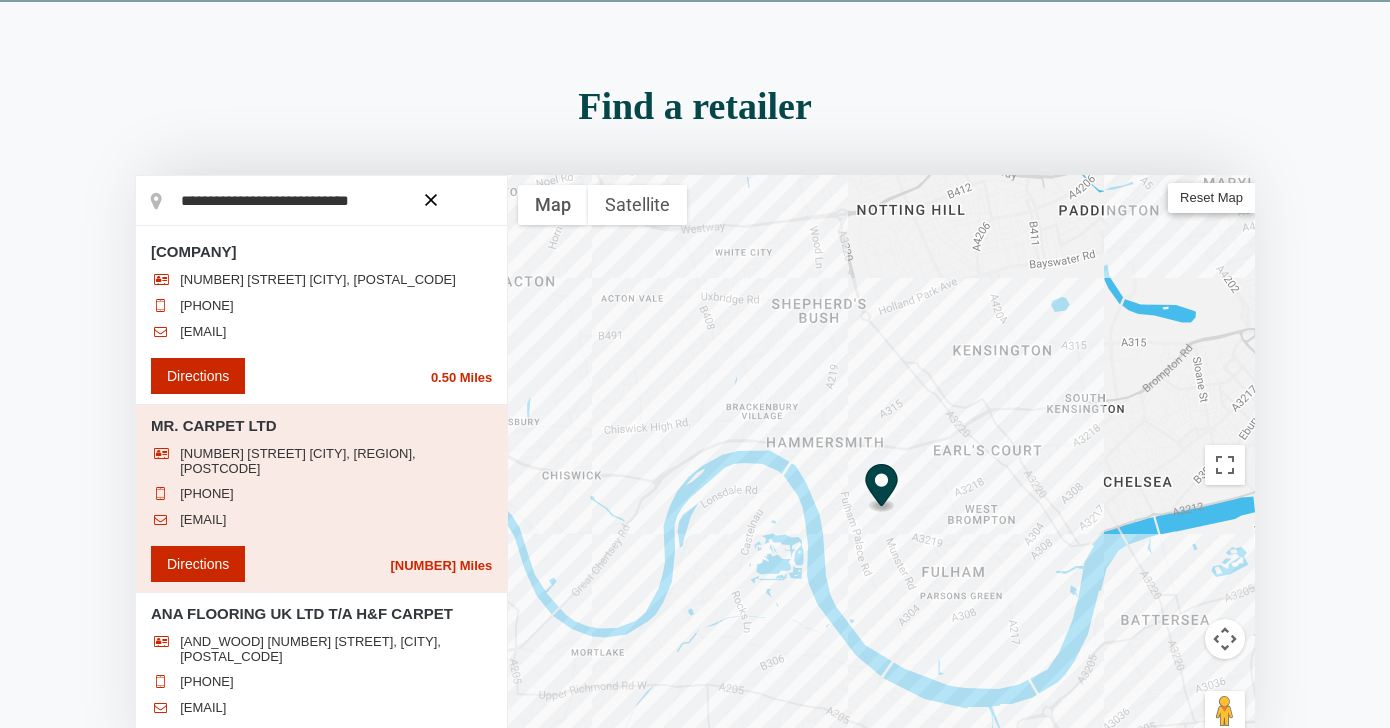 click at bounding box center (0, 0) 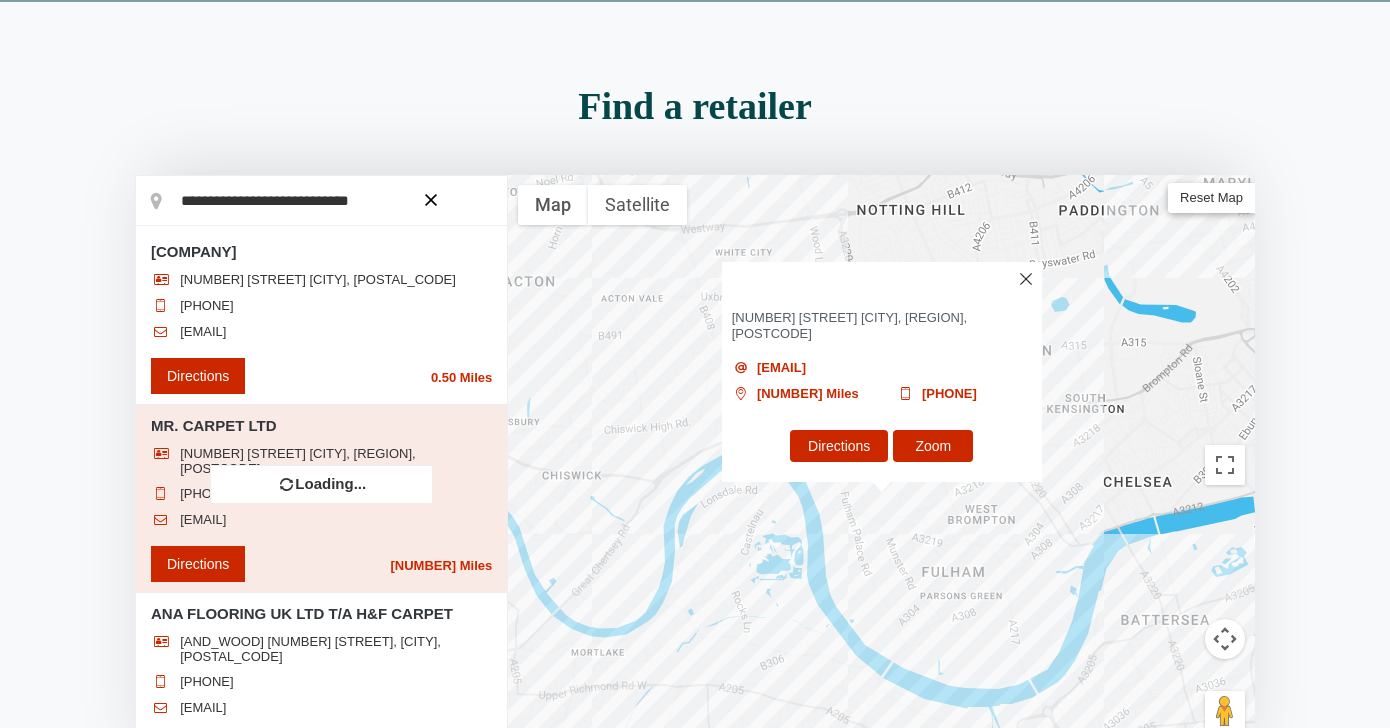 click at bounding box center [321, 465] 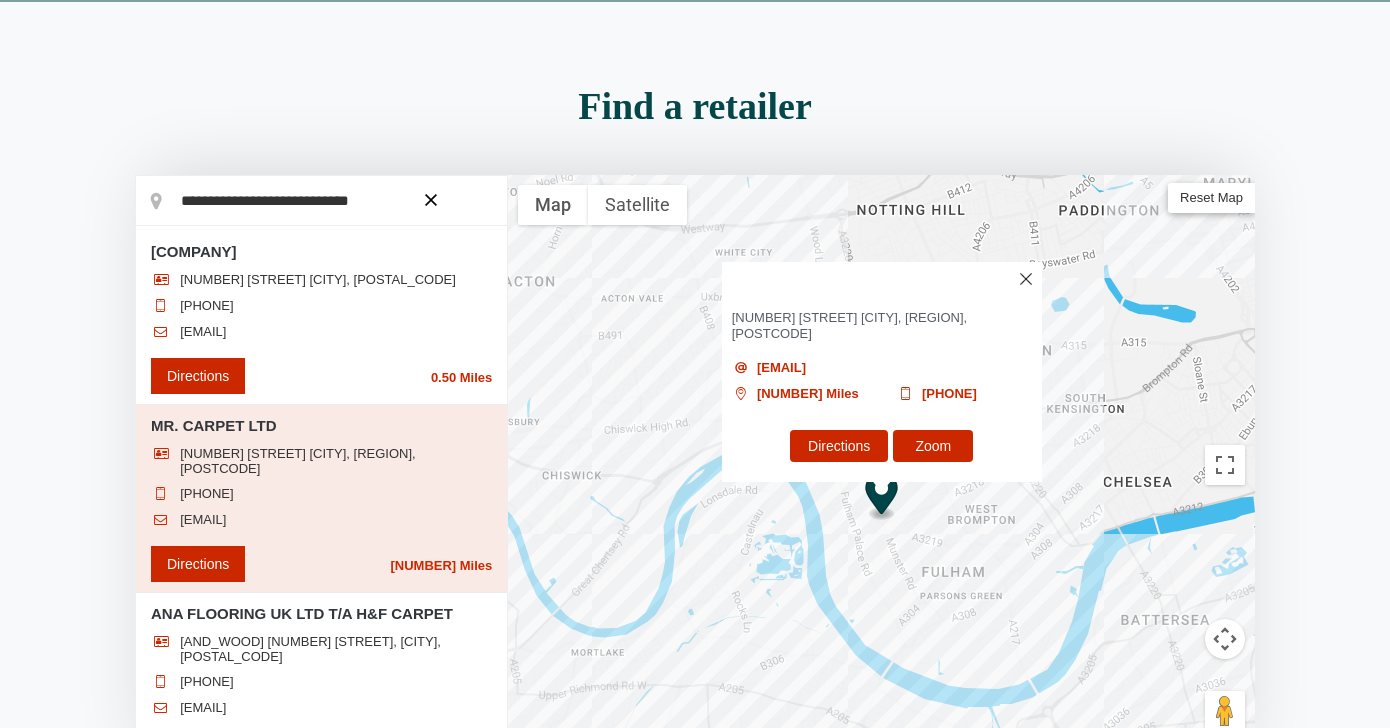 click on "MR. CARPET LTD
301 MUNSTER ROAD FULHAM, LONDON, SW6 6BJ
020 7381 1989
headoffice@mr-carpet.co.uk
Directions
0.64 Miles" at bounding box center [321, 499] 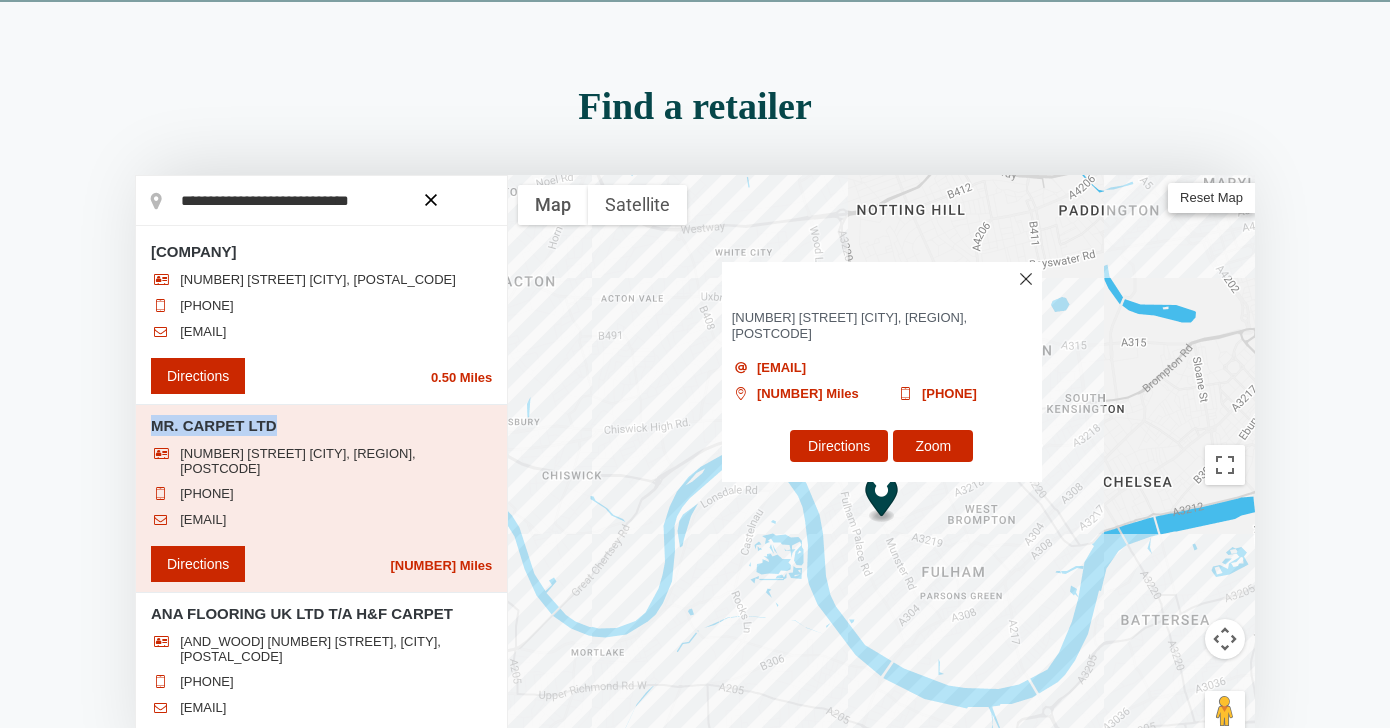 click on "MR. CARPET LTD" at bounding box center (321, 425) 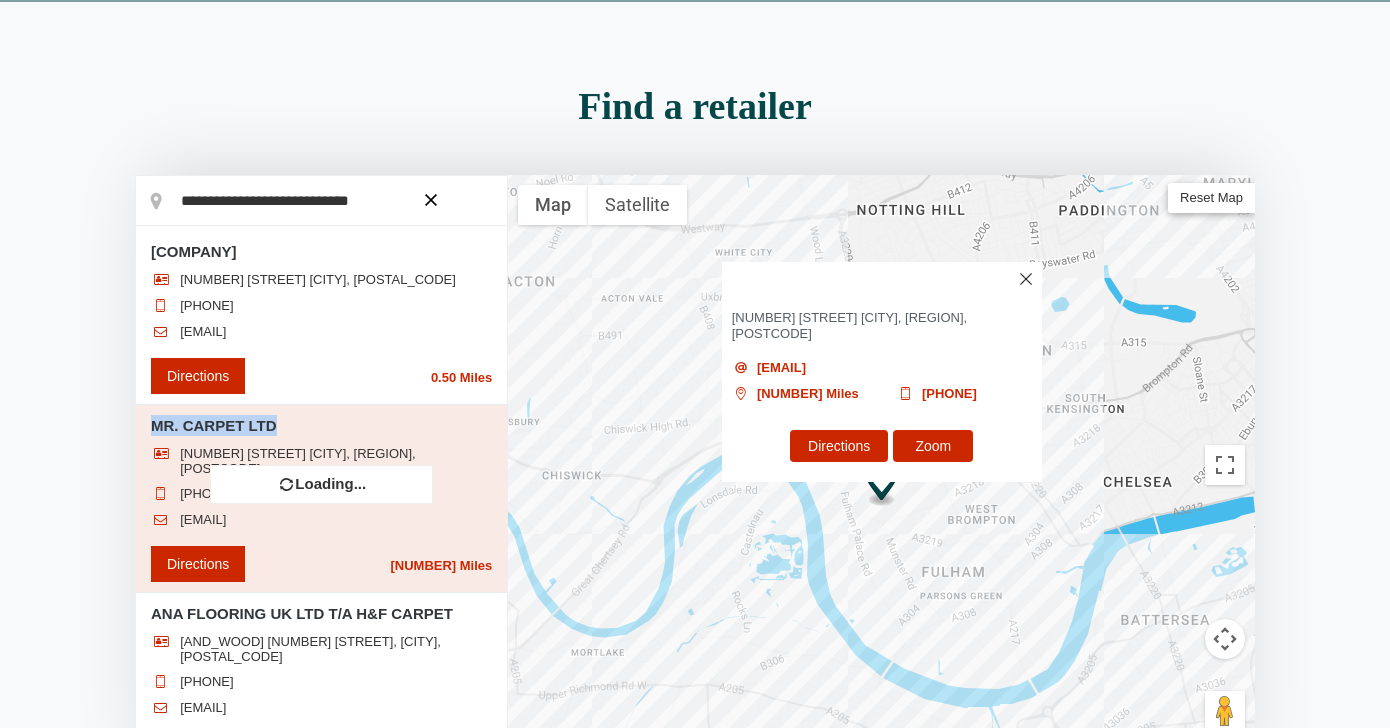 copy on "MR. CARPET LTD" 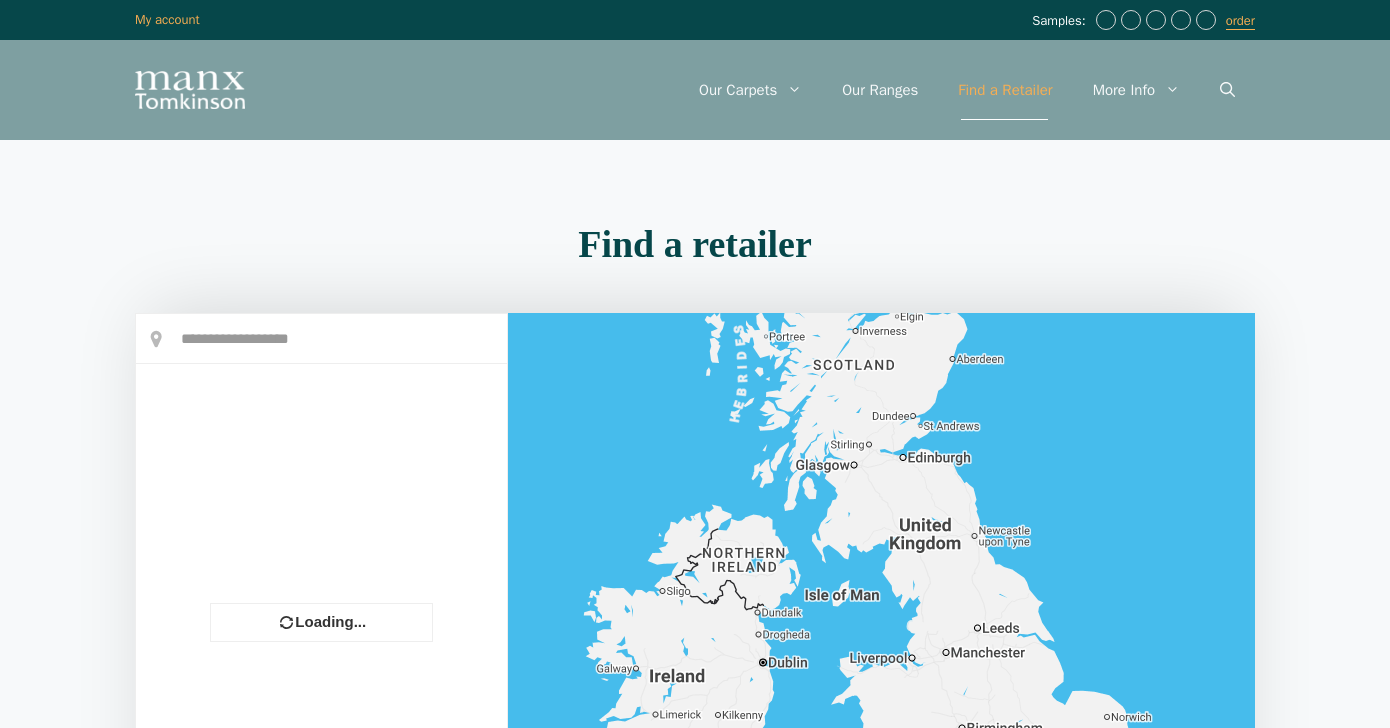 scroll, scrollTop: 0, scrollLeft: 0, axis: both 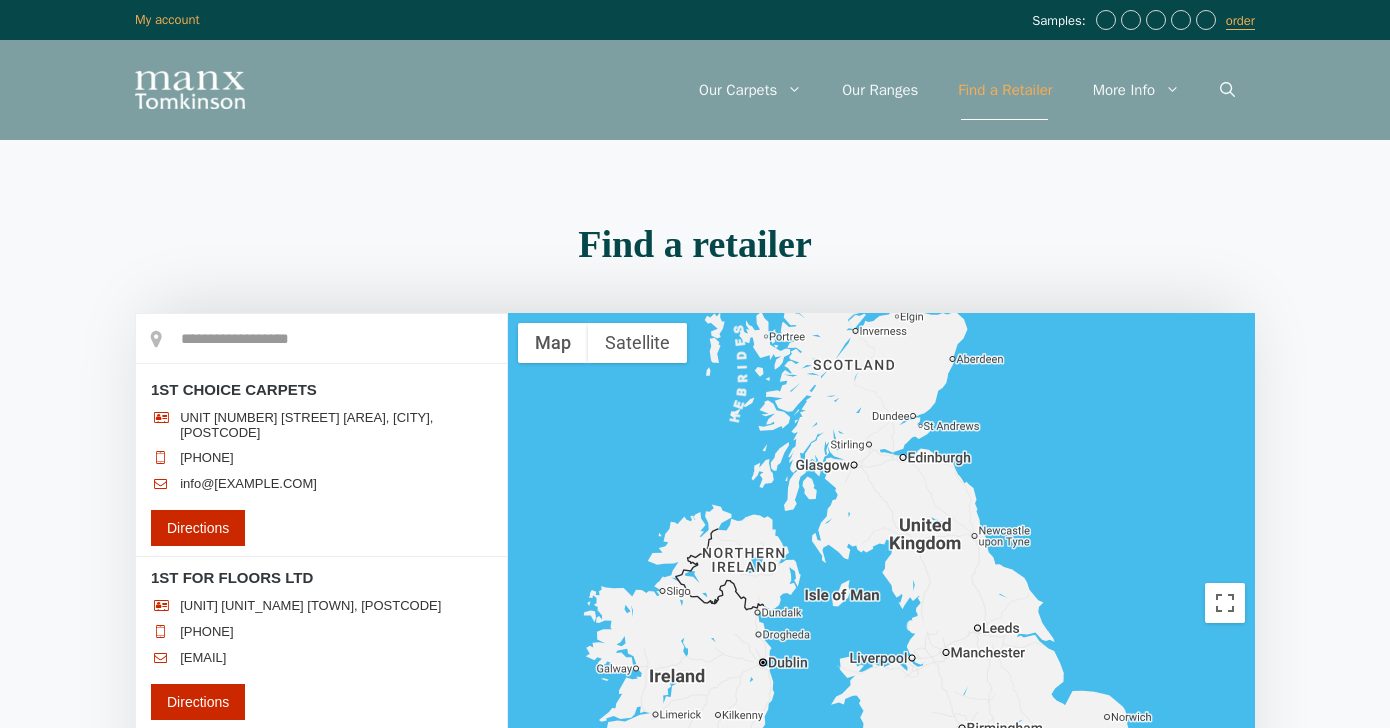 click at bounding box center [321, 339] 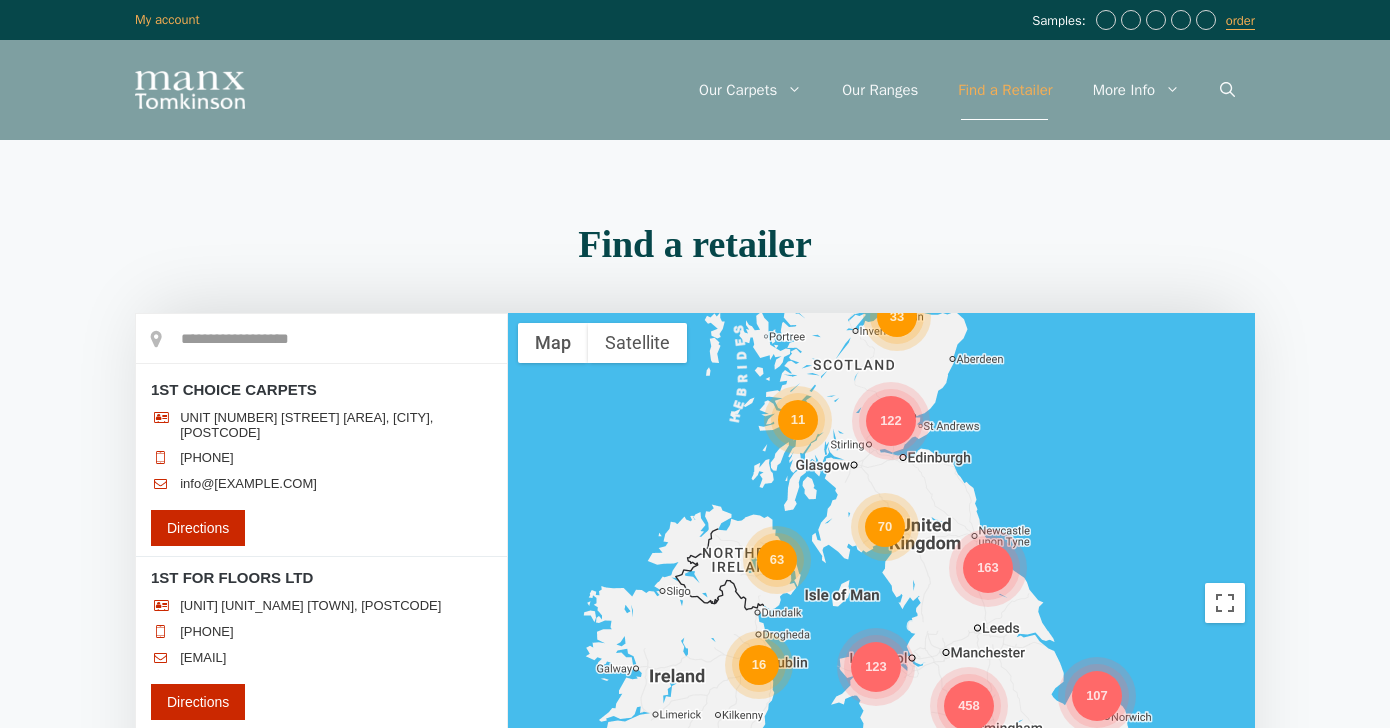 click at bounding box center (321, 339) 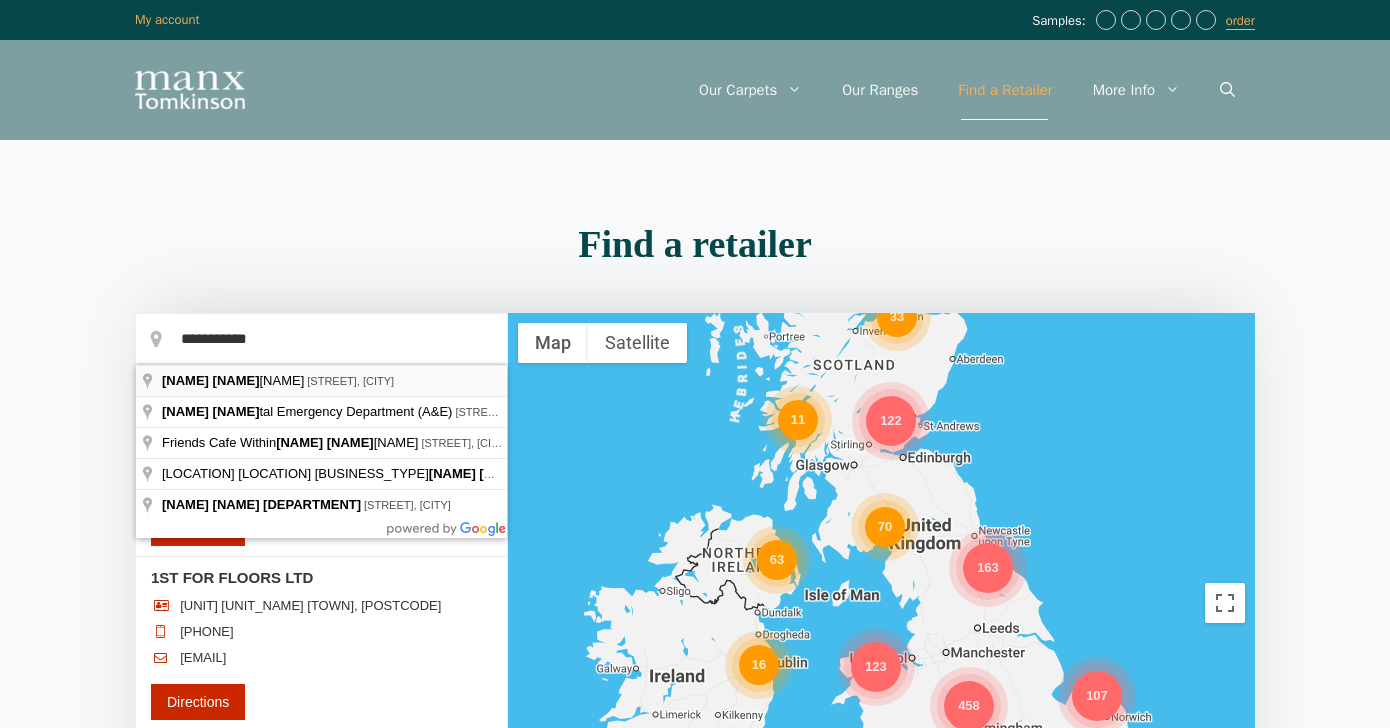 type on "**********" 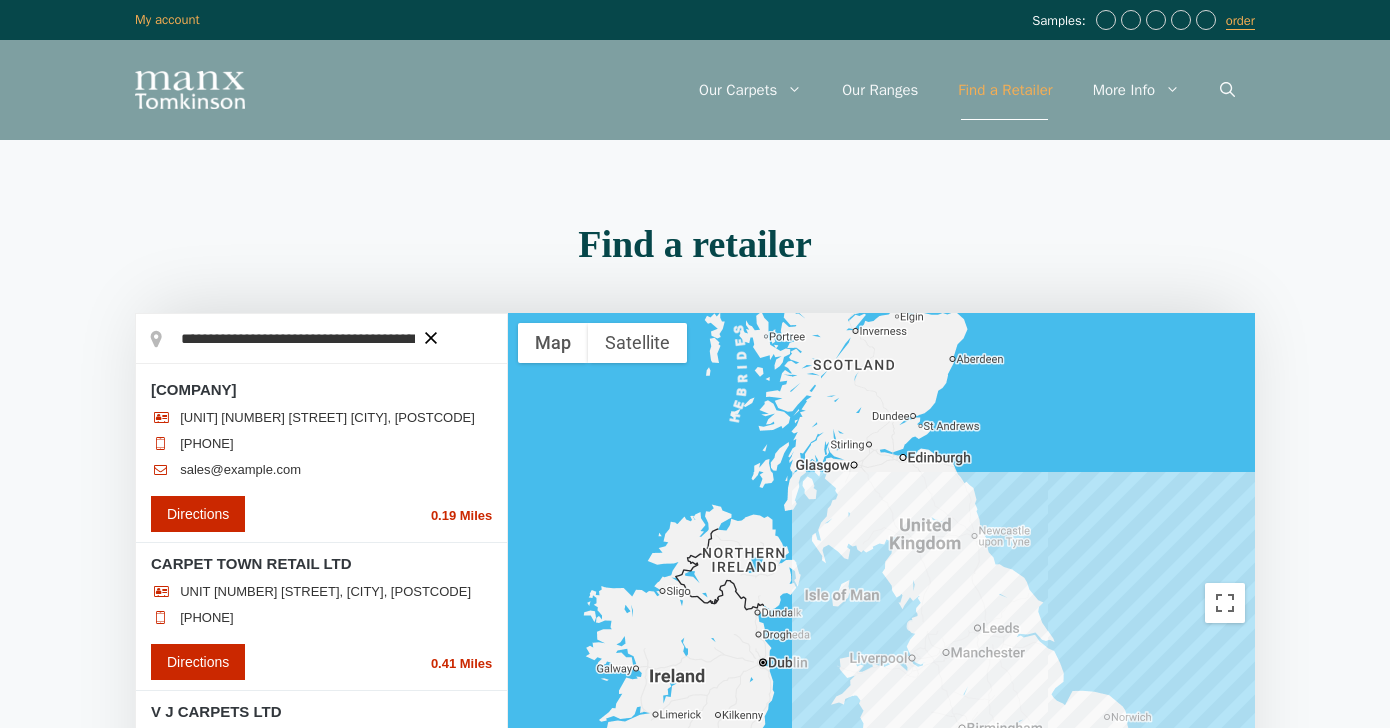 click on "**********" at bounding box center [695, 583] 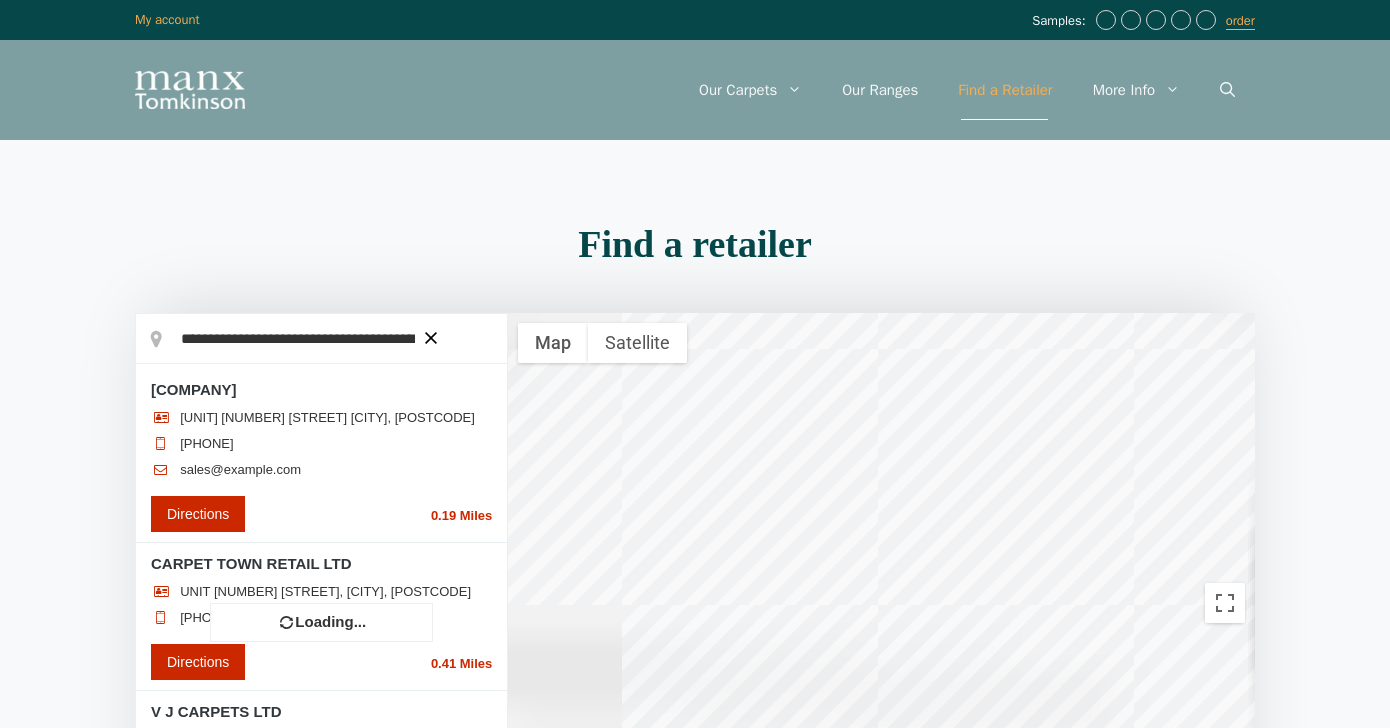 scroll, scrollTop: 256, scrollLeft: 0, axis: vertical 